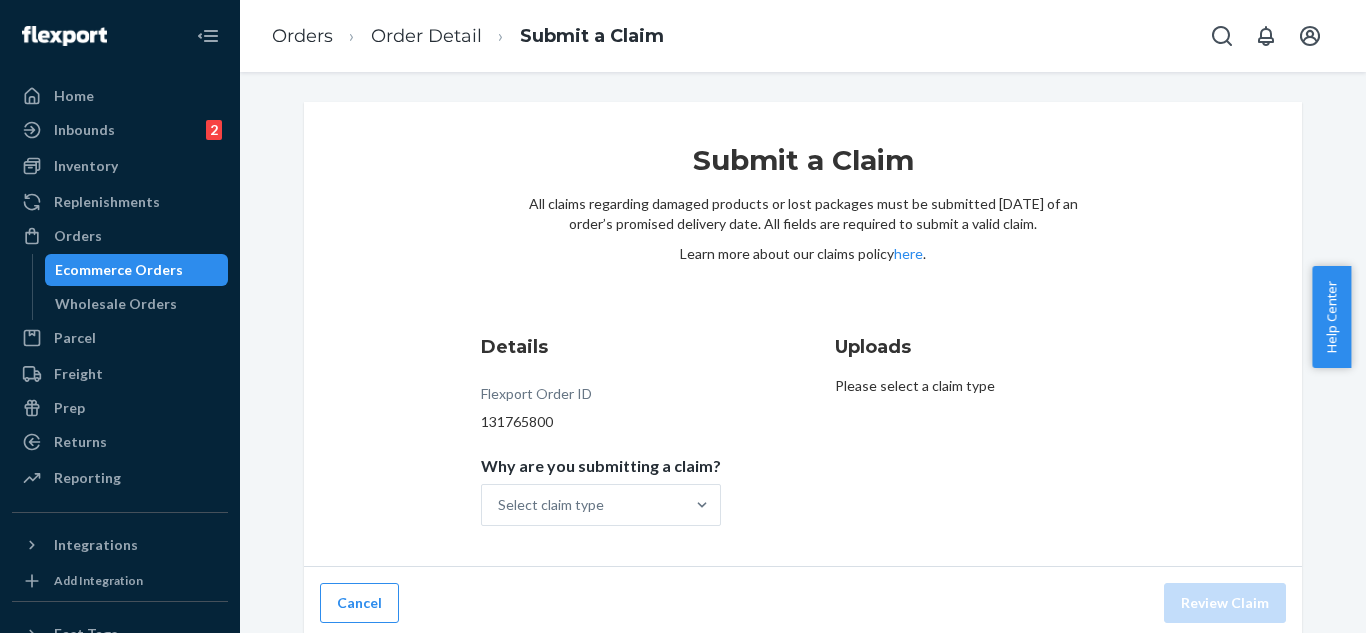 scroll, scrollTop: 0, scrollLeft: 0, axis: both 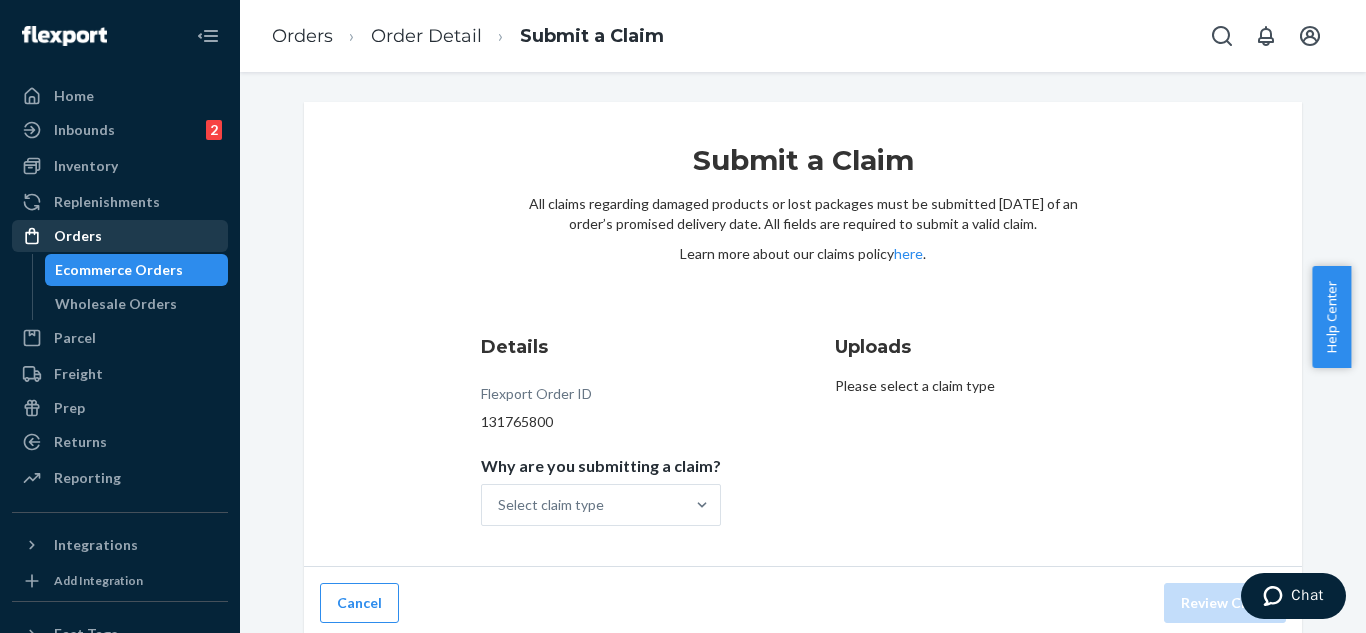 click on "Orders" at bounding box center (120, 236) 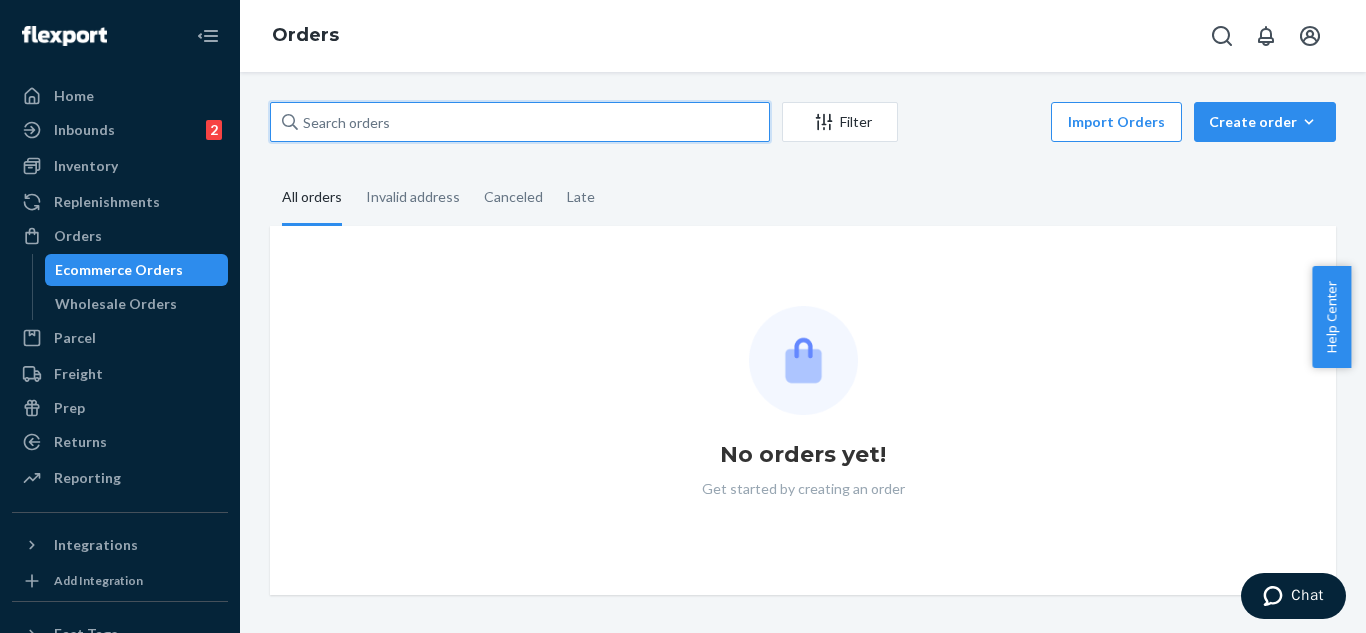click at bounding box center [520, 122] 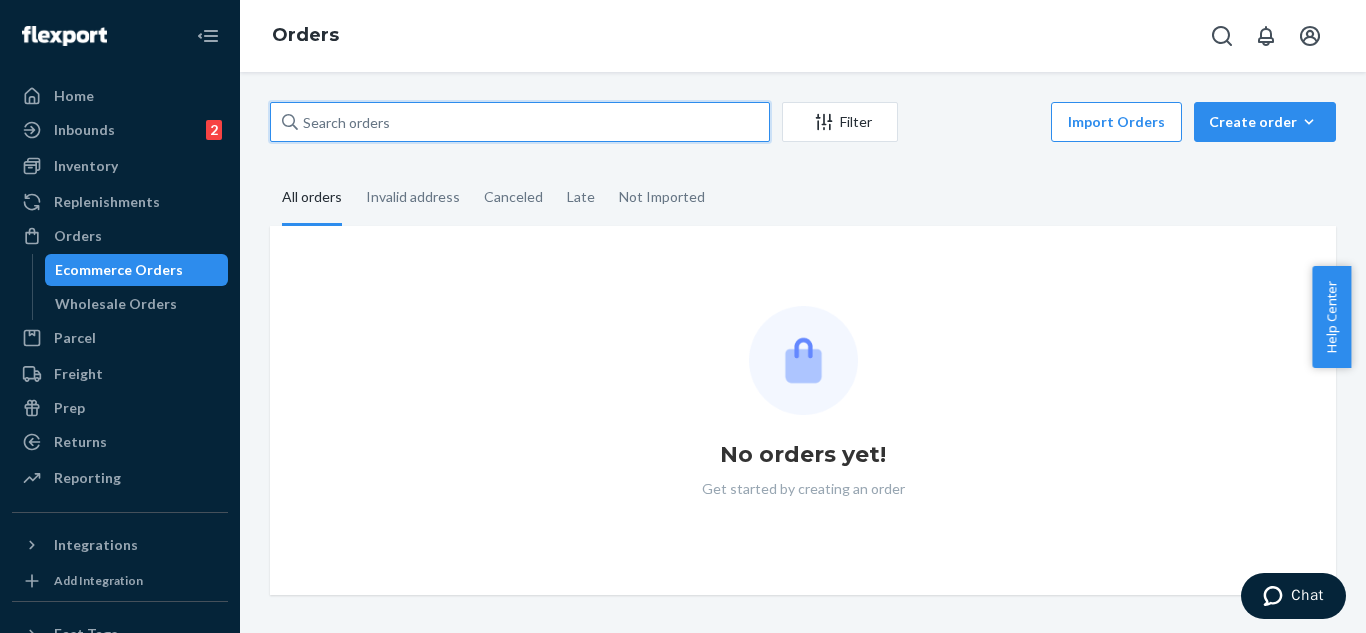 paste on "254028959" 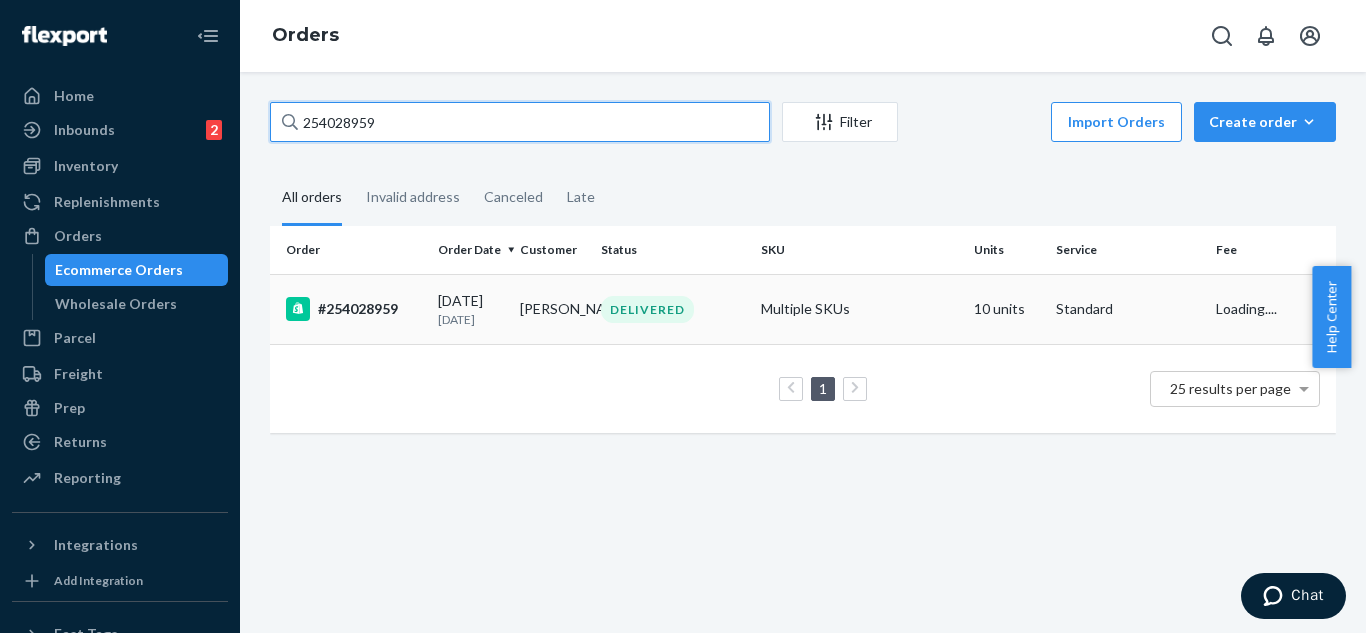 type on "254028959" 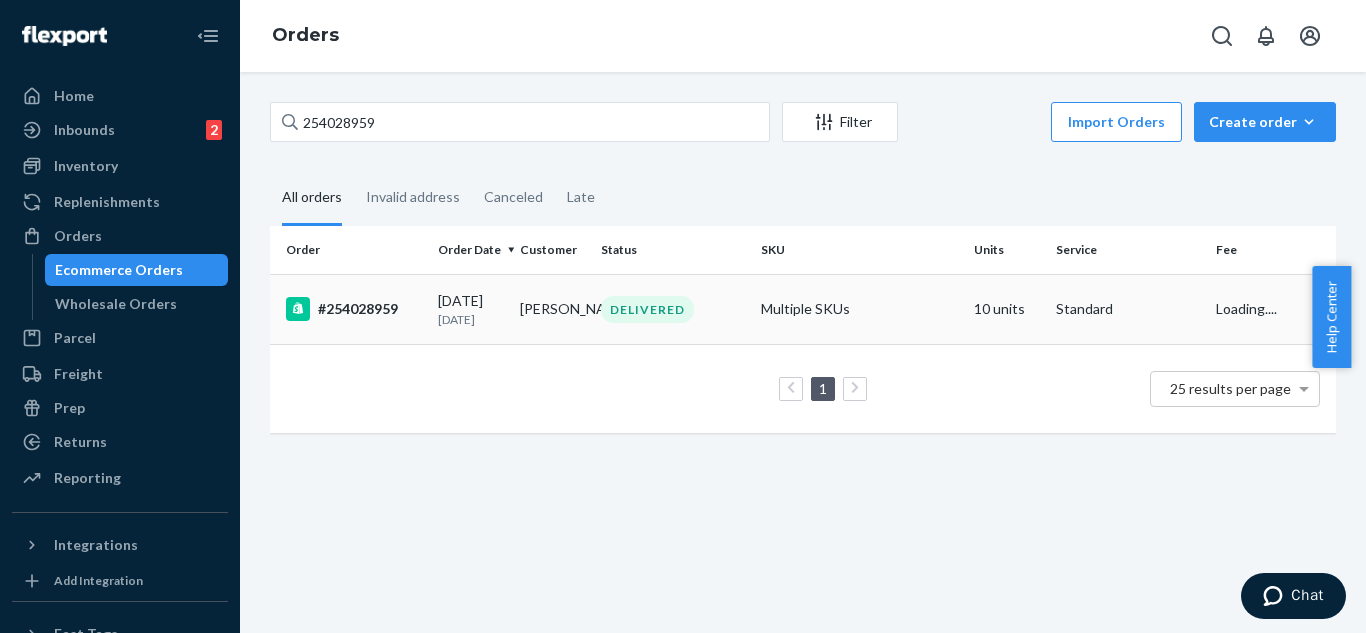 click on "DELIVERED" at bounding box center (673, 309) 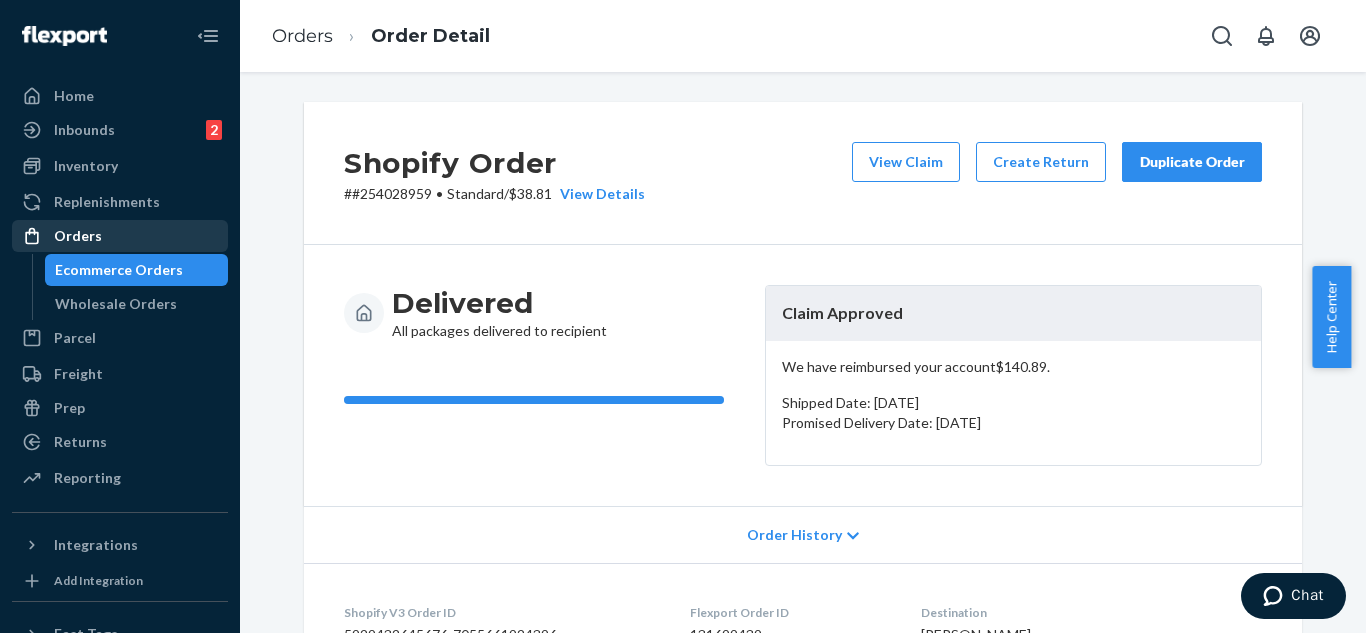 click on "Orders" at bounding box center (120, 236) 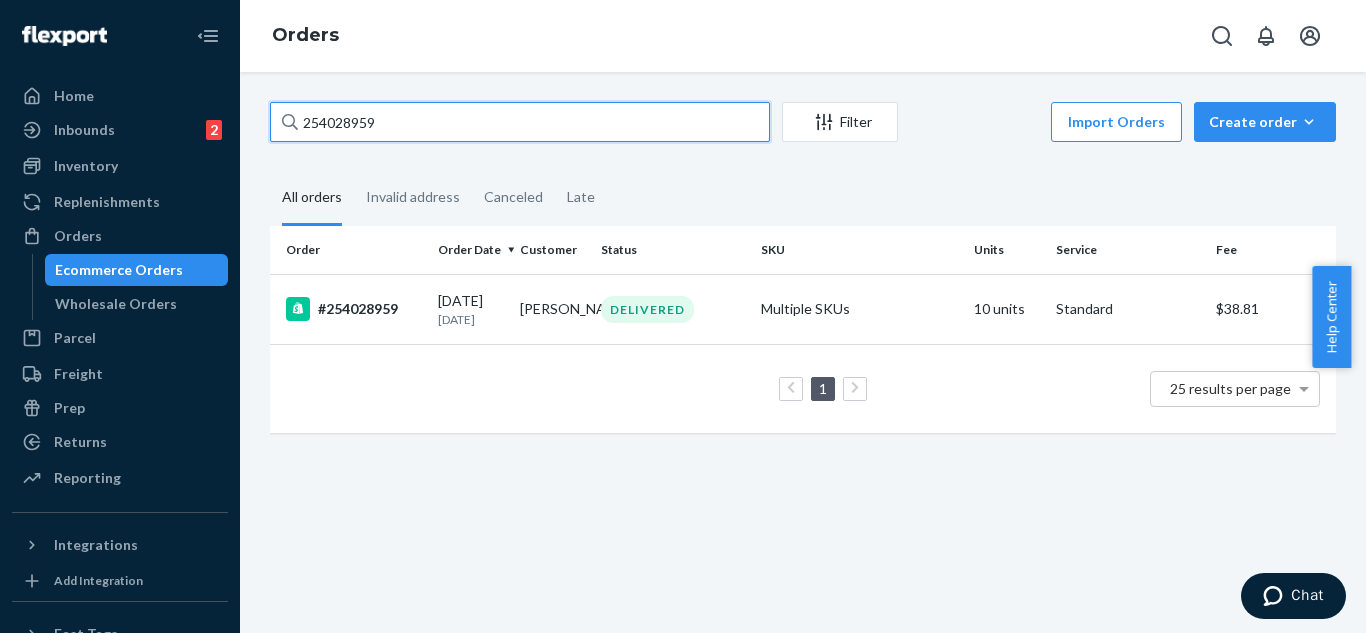 click on "254028959" at bounding box center (520, 122) 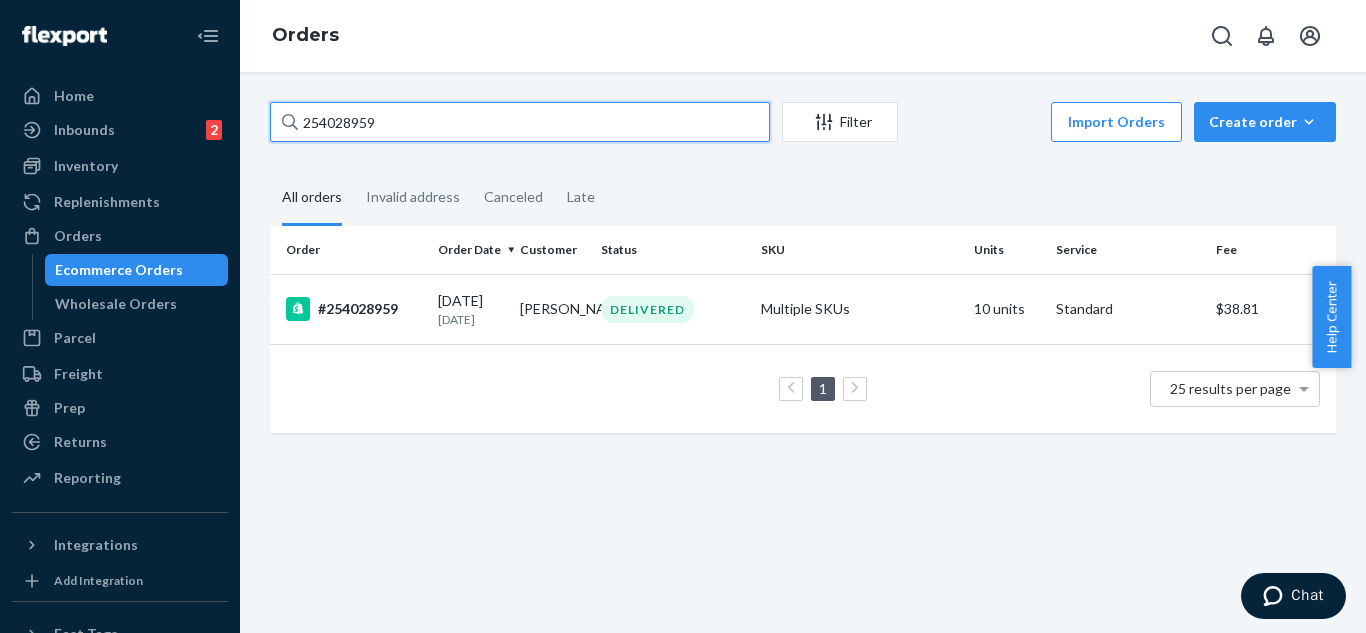 click on "254028959" at bounding box center (520, 122) 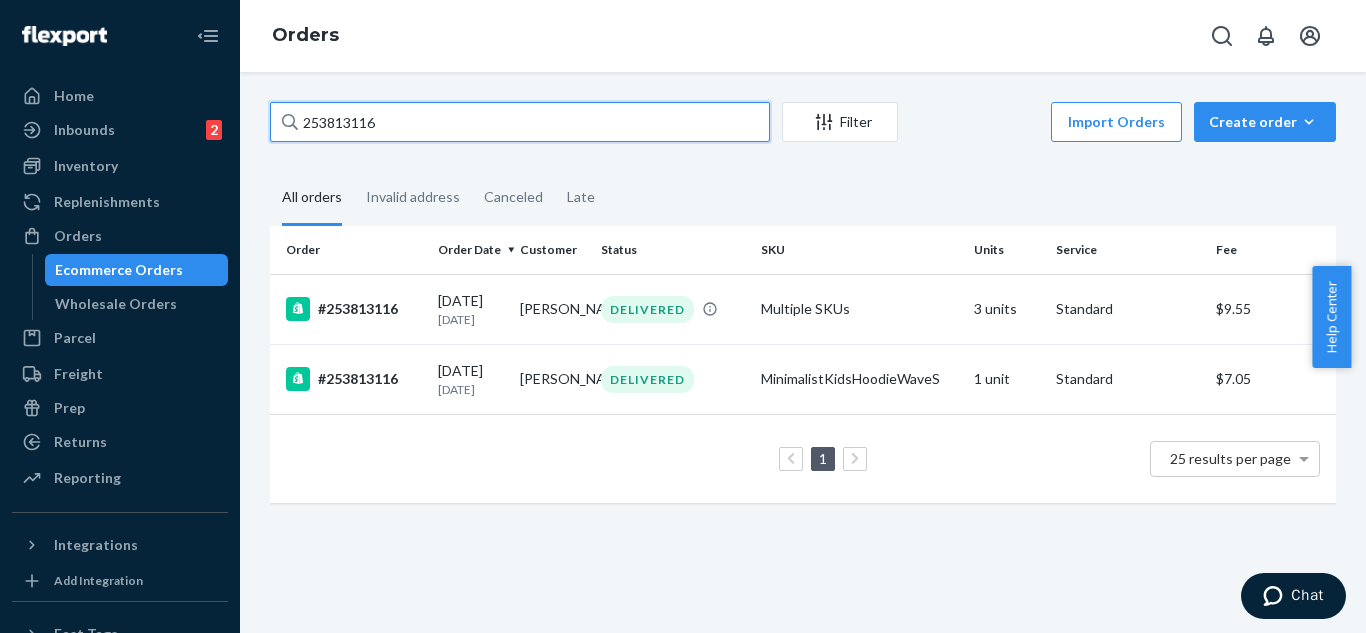 type on "253813116" 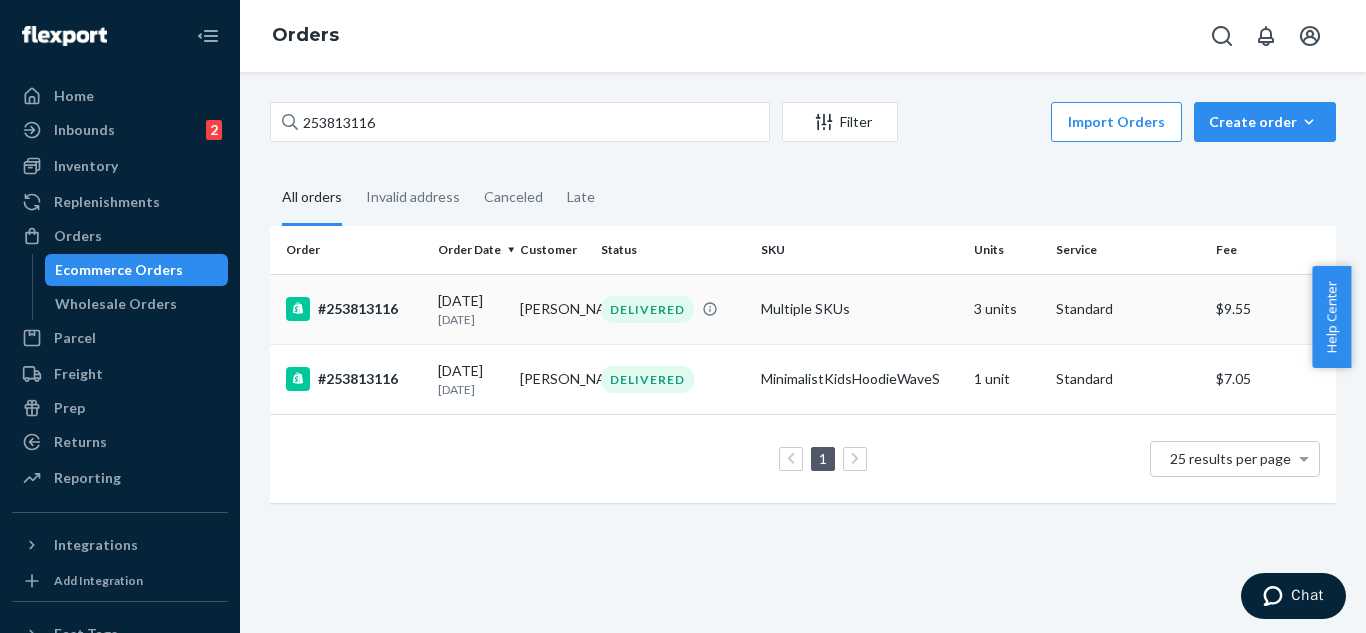 click on "[PERSON_NAME]" at bounding box center (553, 309) 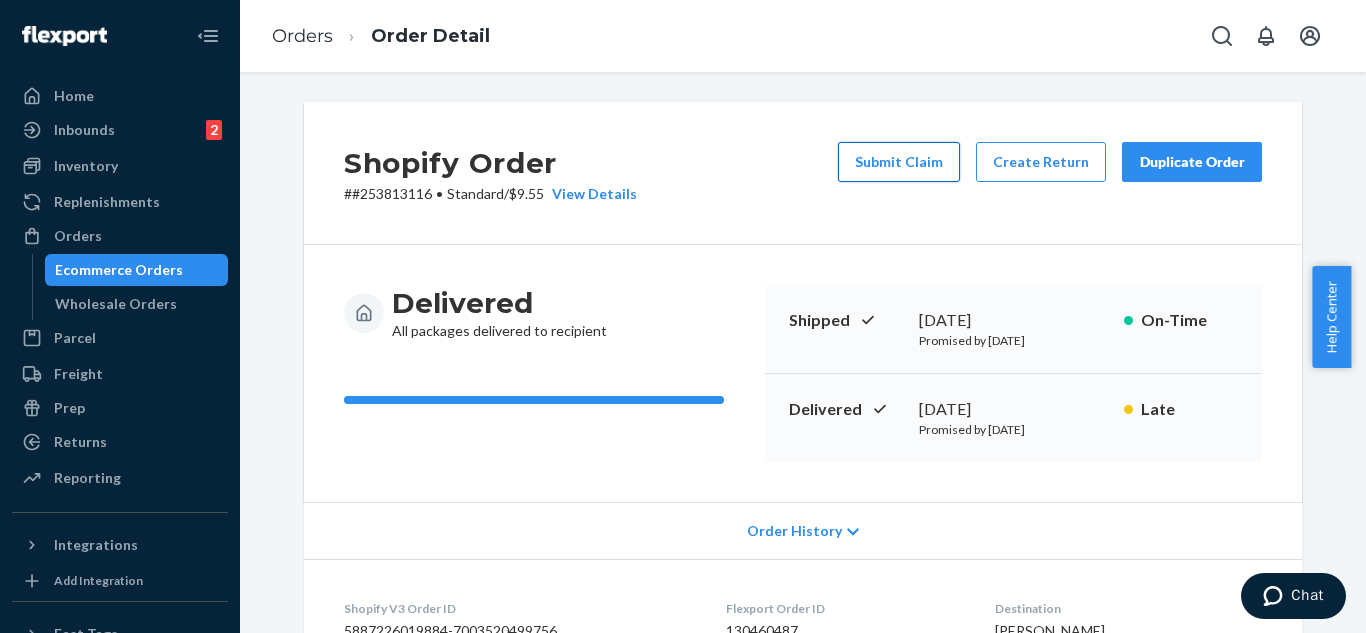 click on "Submit Claim" at bounding box center [899, 162] 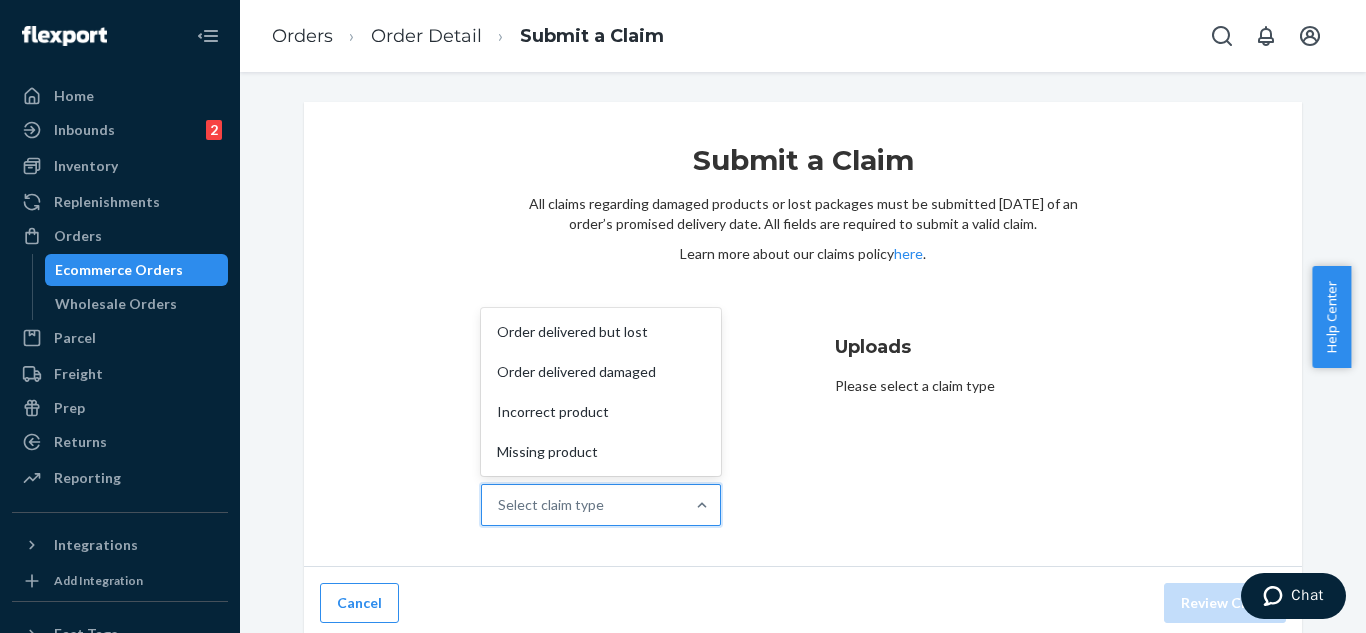click on "Select claim type" at bounding box center [583, 505] 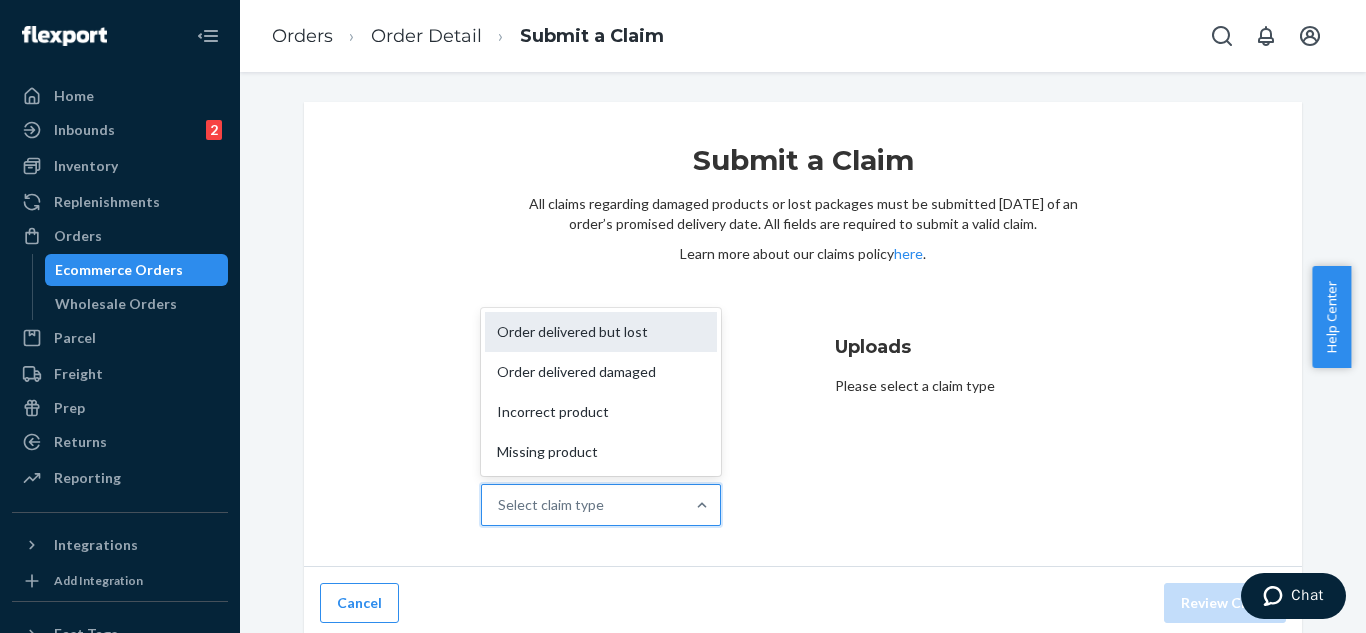 click on "Order delivered but lost" at bounding box center (601, 332) 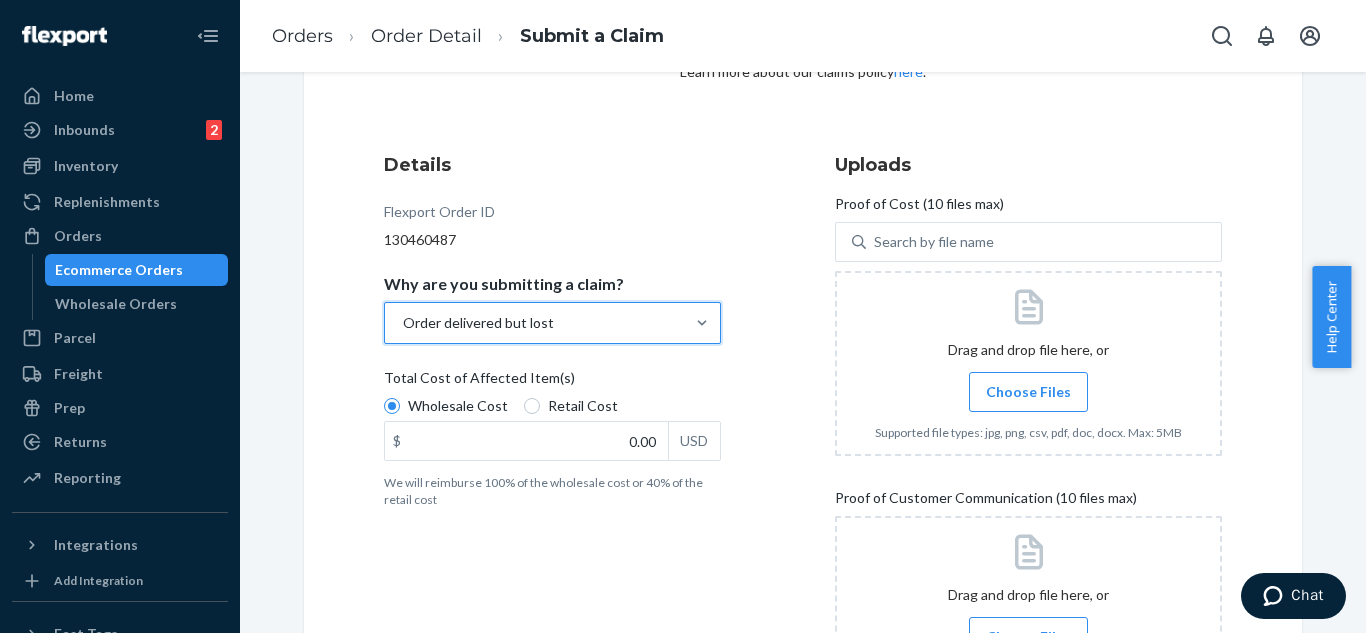 scroll, scrollTop: 380, scrollLeft: 0, axis: vertical 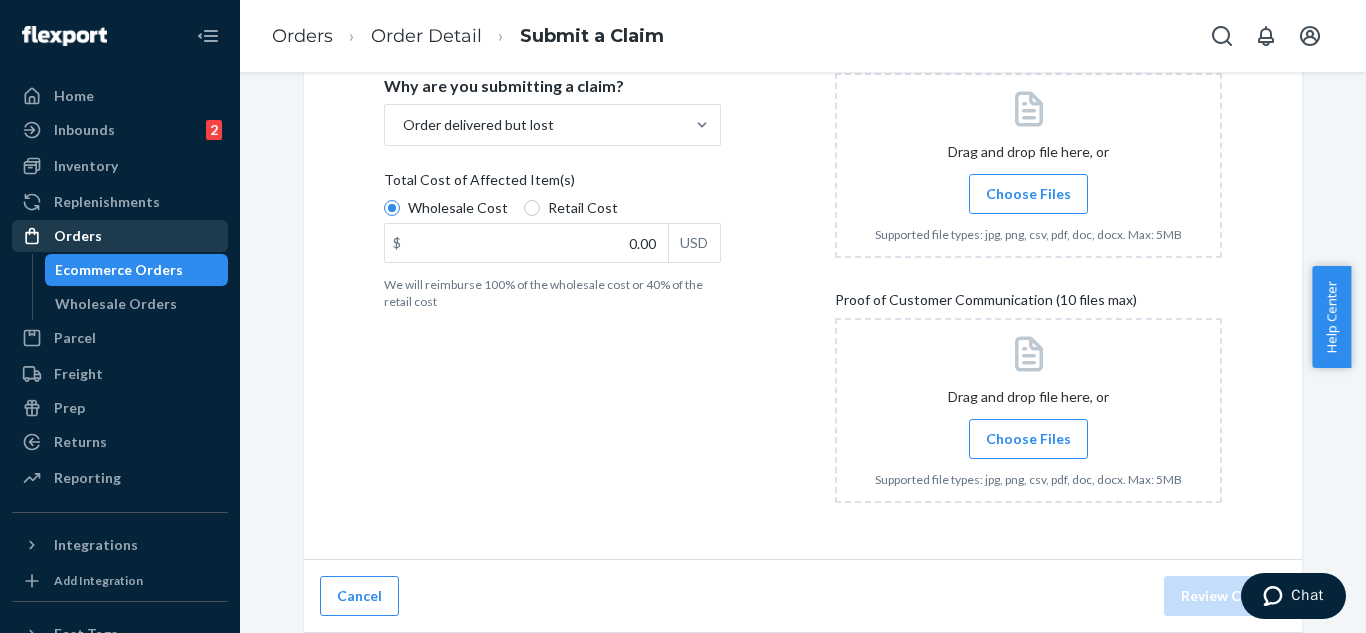 click on "Orders" at bounding box center [78, 236] 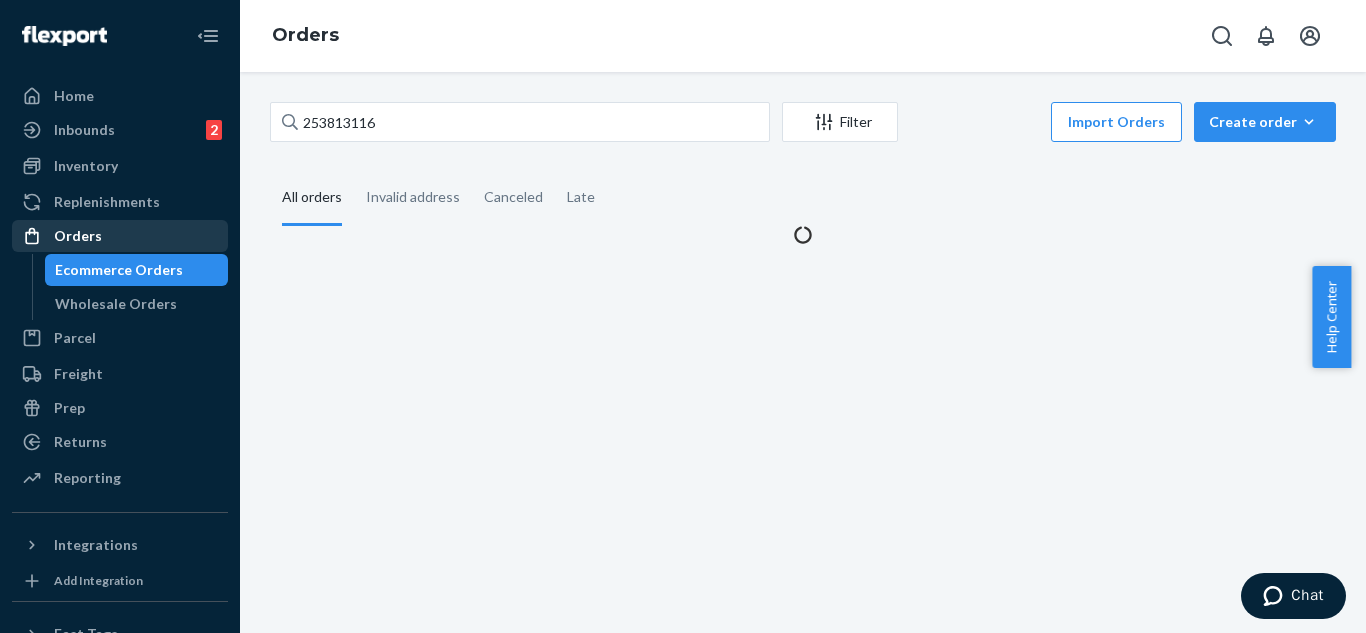 scroll, scrollTop: 0, scrollLeft: 0, axis: both 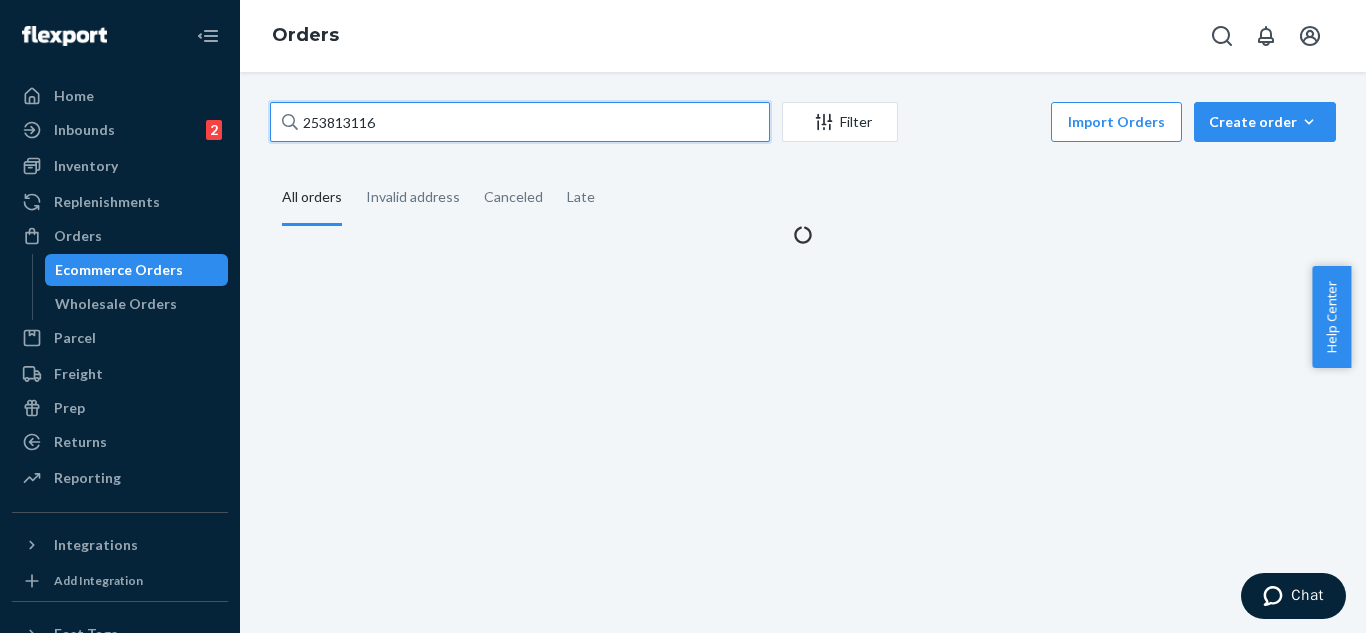 click on "253813116" at bounding box center [520, 122] 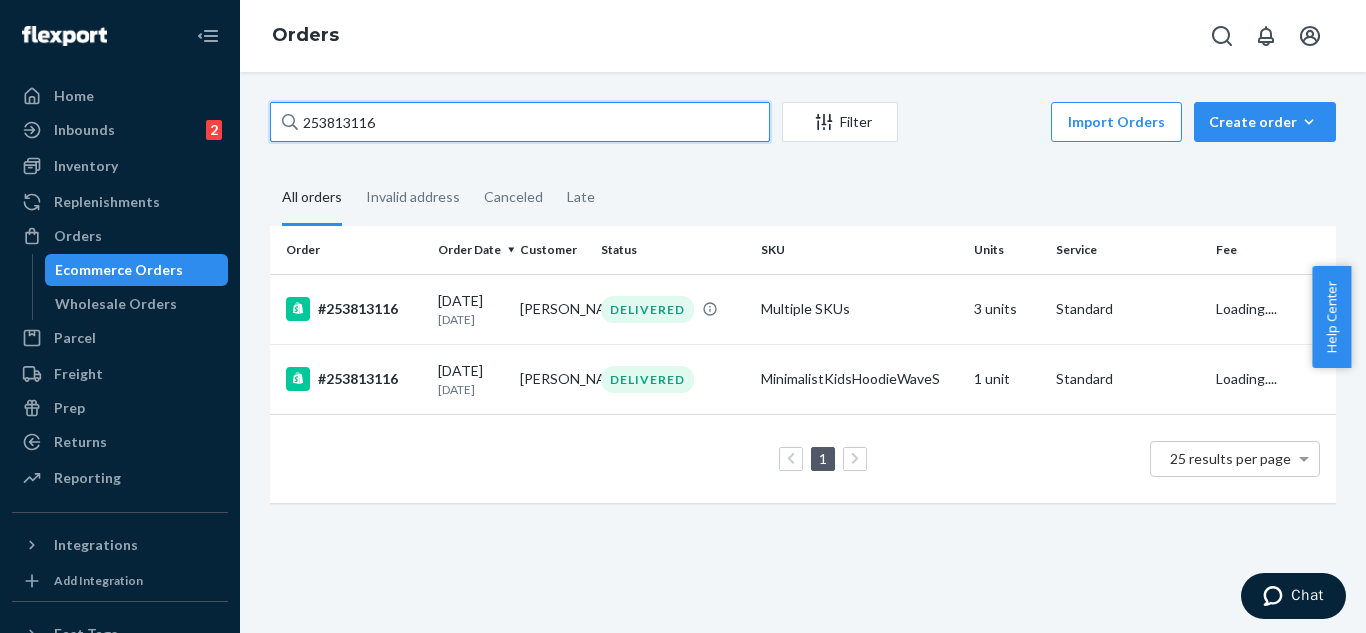 click on "253813116" at bounding box center (520, 122) 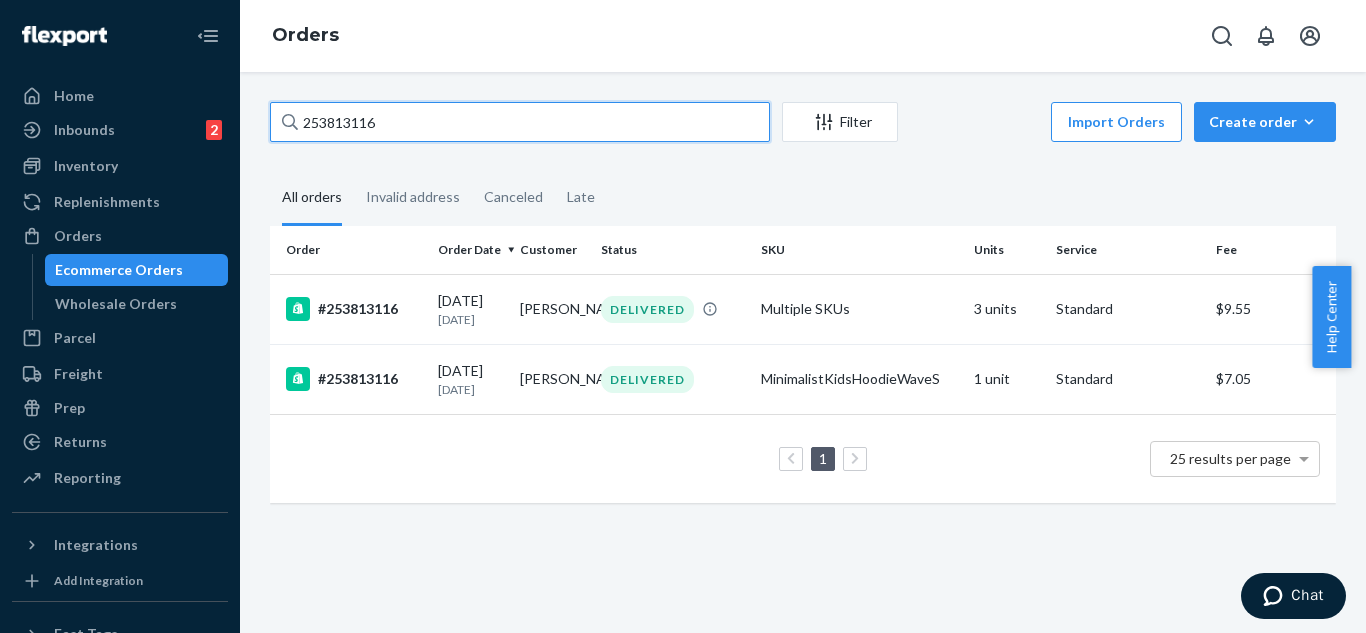 paste on "134729" 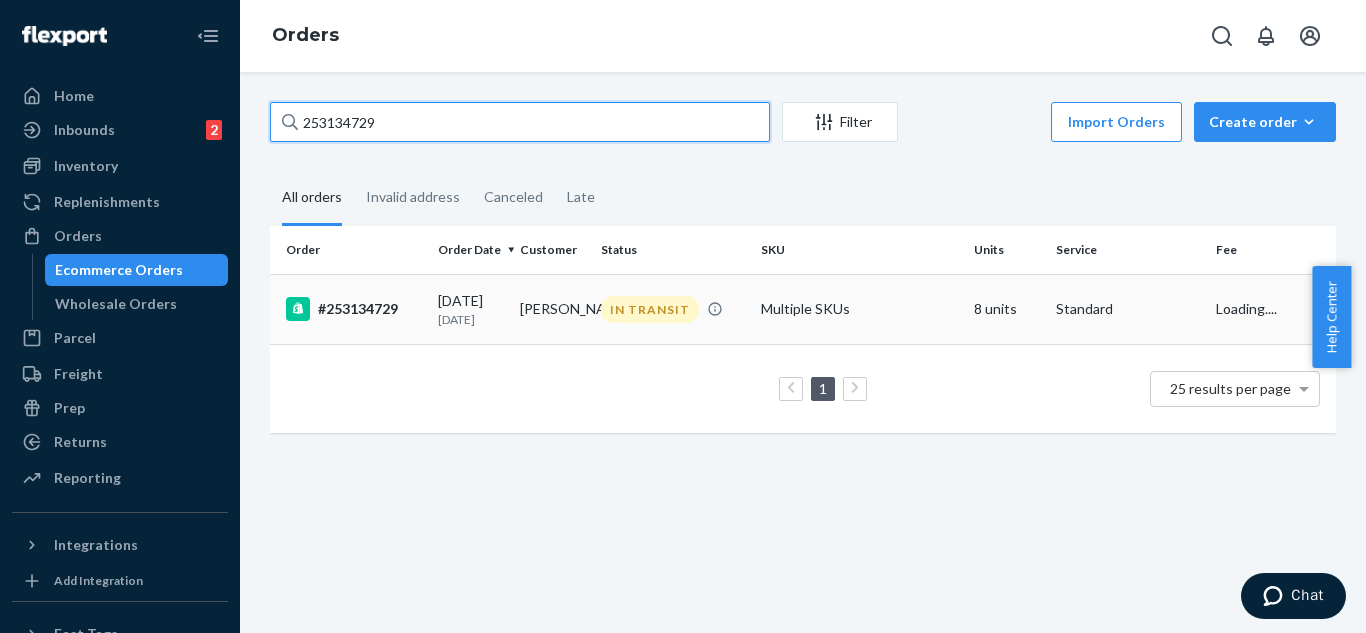 type on "253134729" 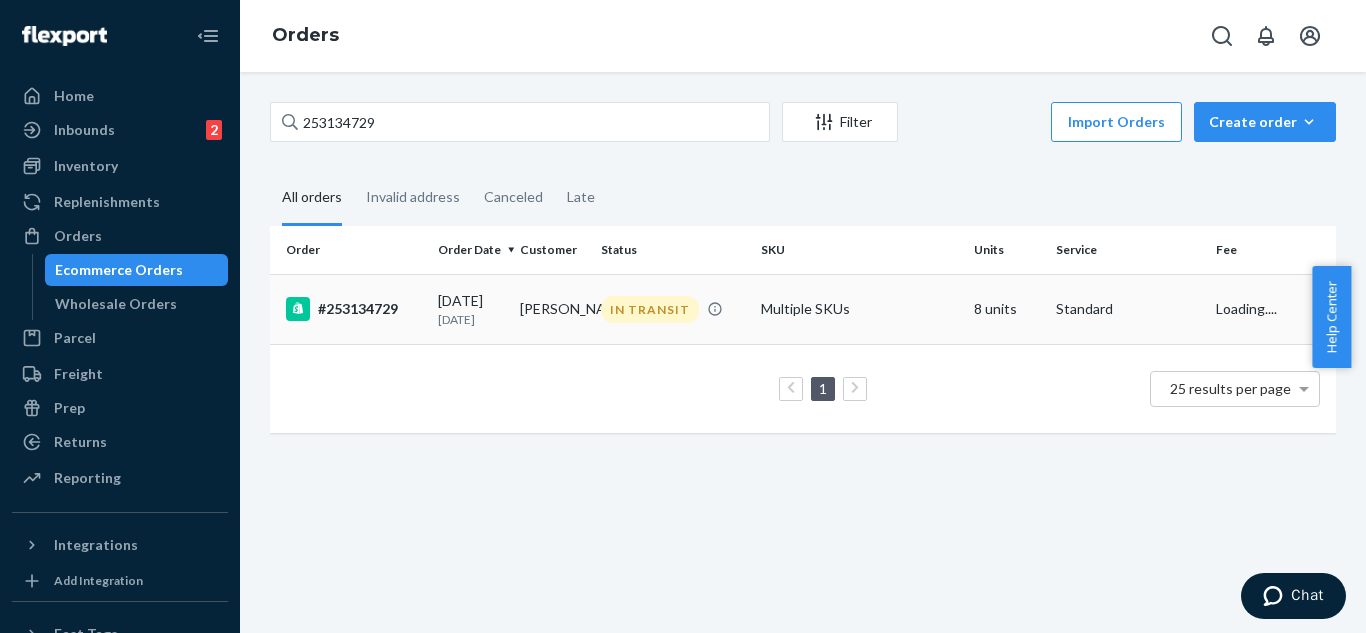 click on "IN TRANSIT" at bounding box center (673, 309) 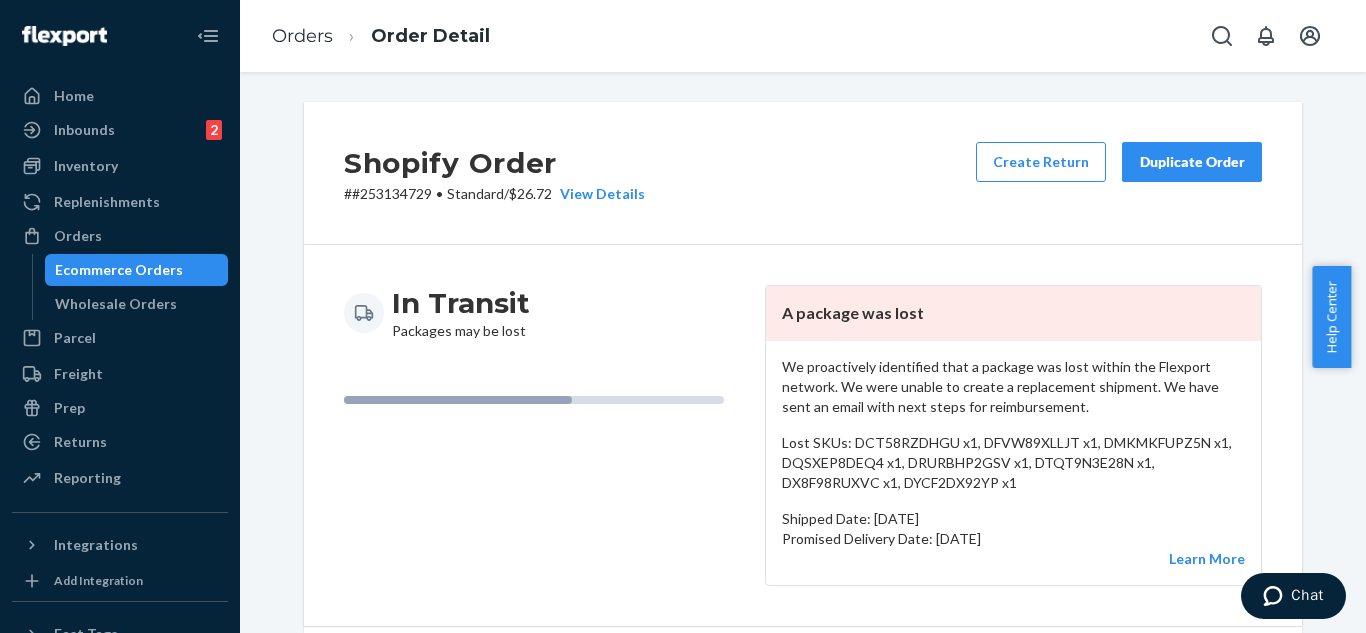 click on "Duplicate Order" at bounding box center [1192, 162] 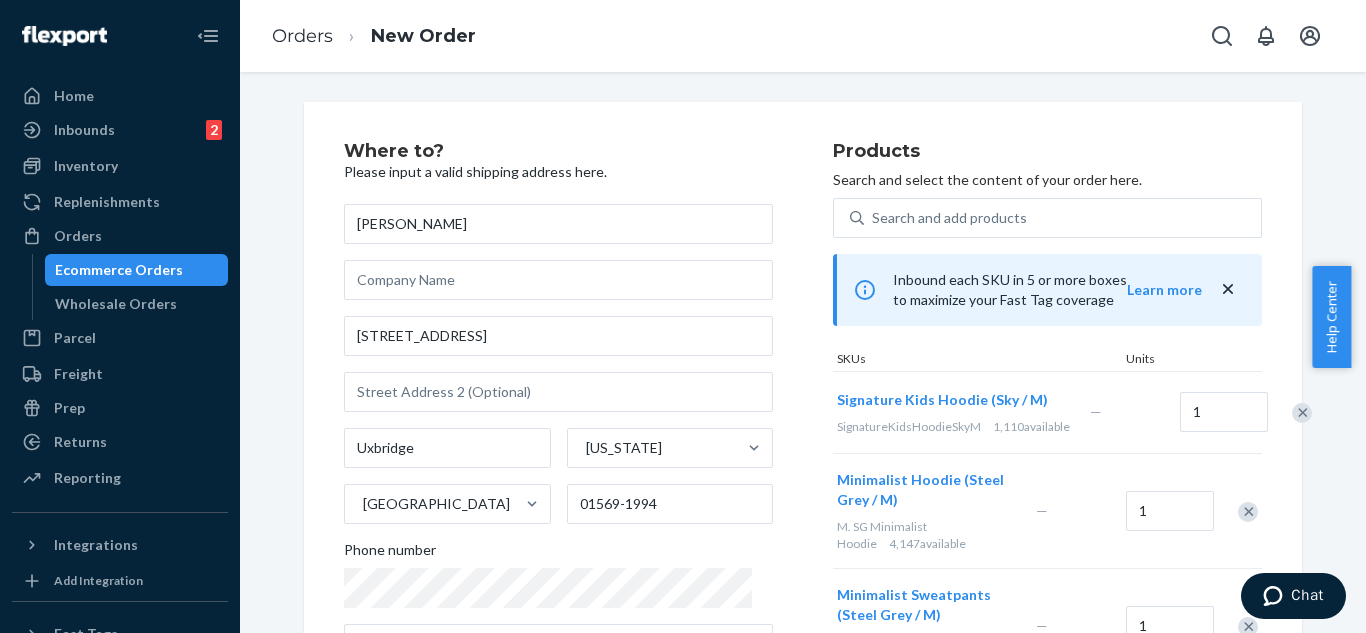 click on "Andrea rainone" at bounding box center [558, 224] 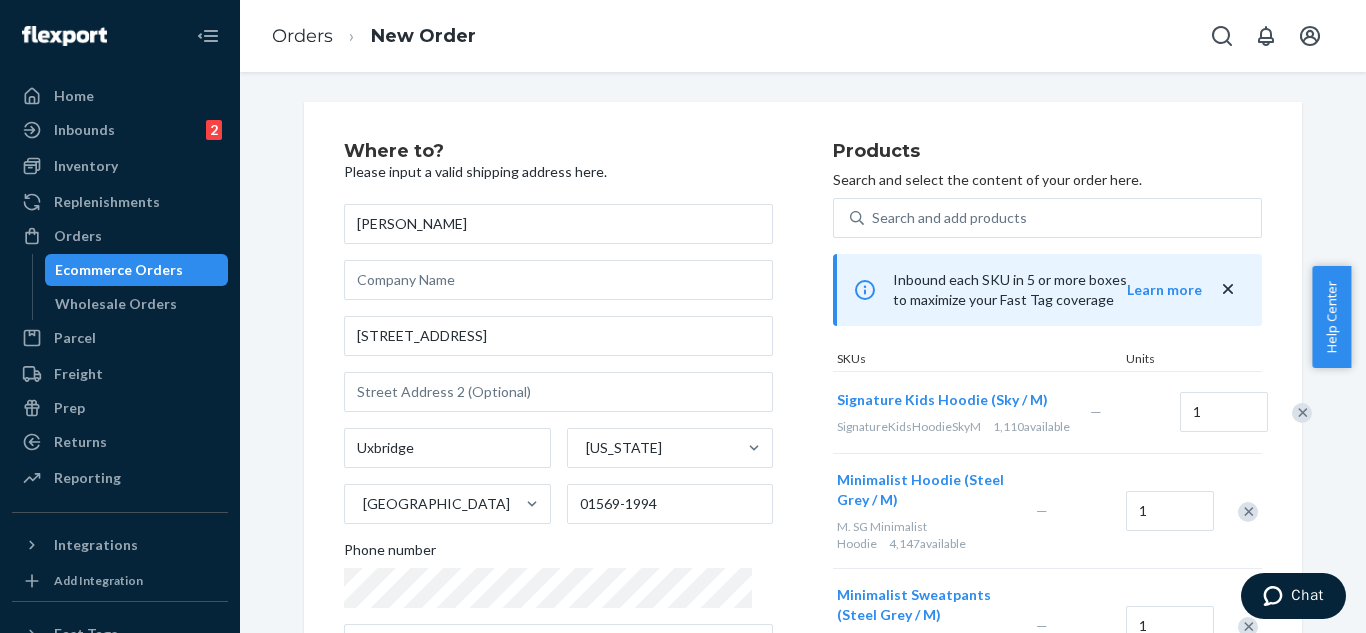type on "[PERSON_NAME]" 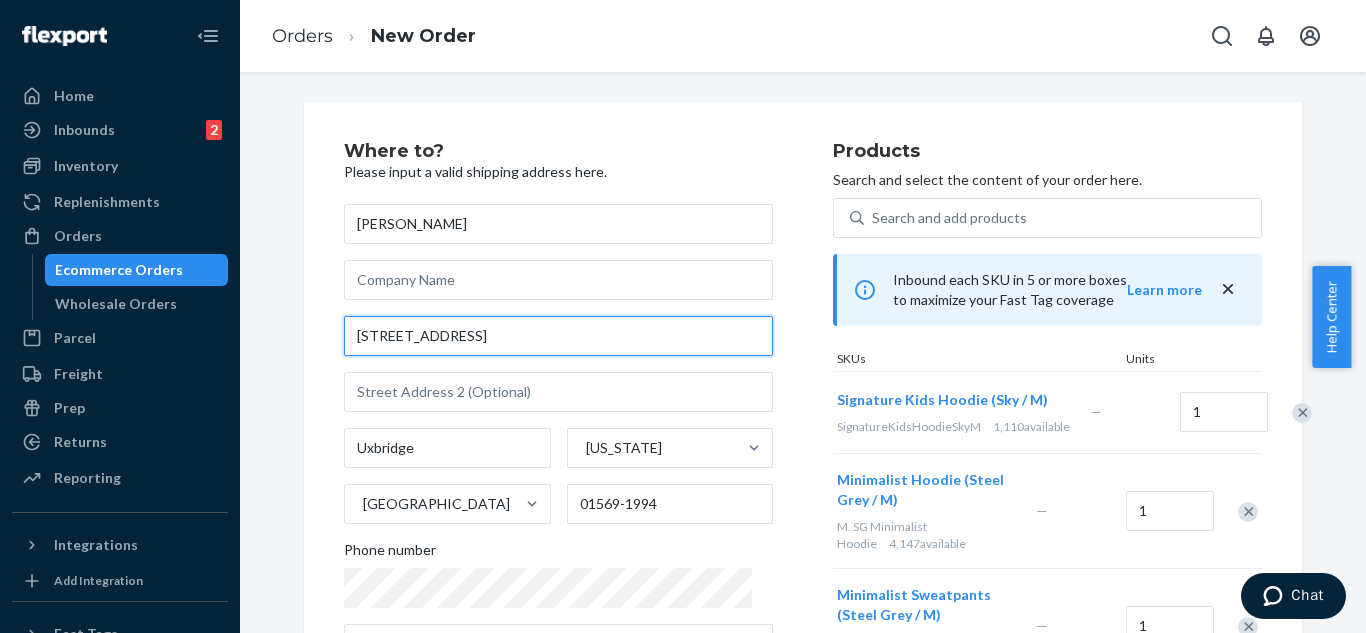 click on "490 Blackstone St" at bounding box center (558, 336) 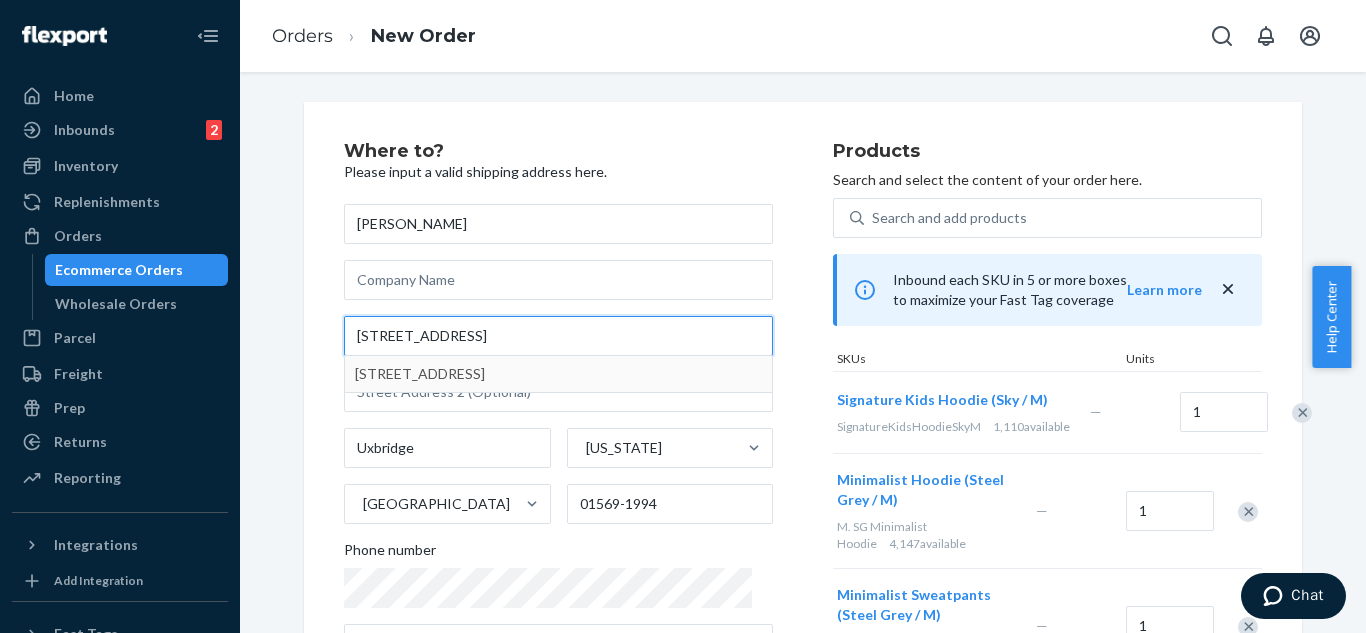 type on "490 Blackstone st Uxbridge MA 01569" 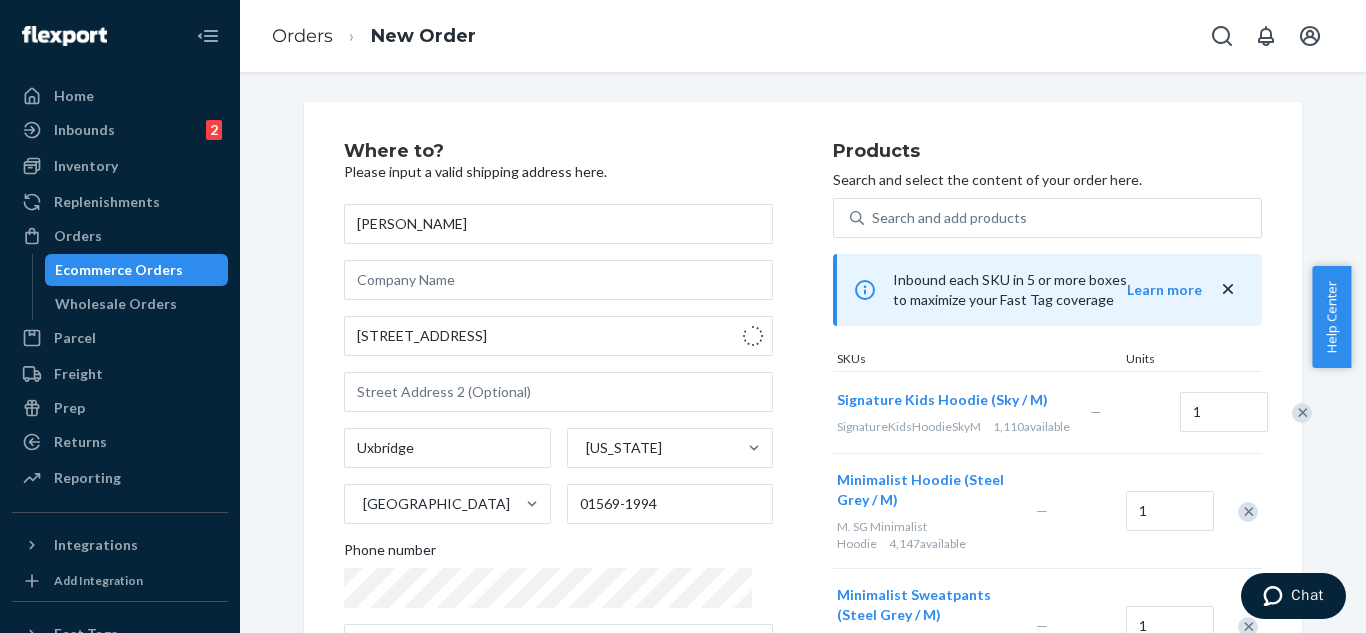 type on "01569" 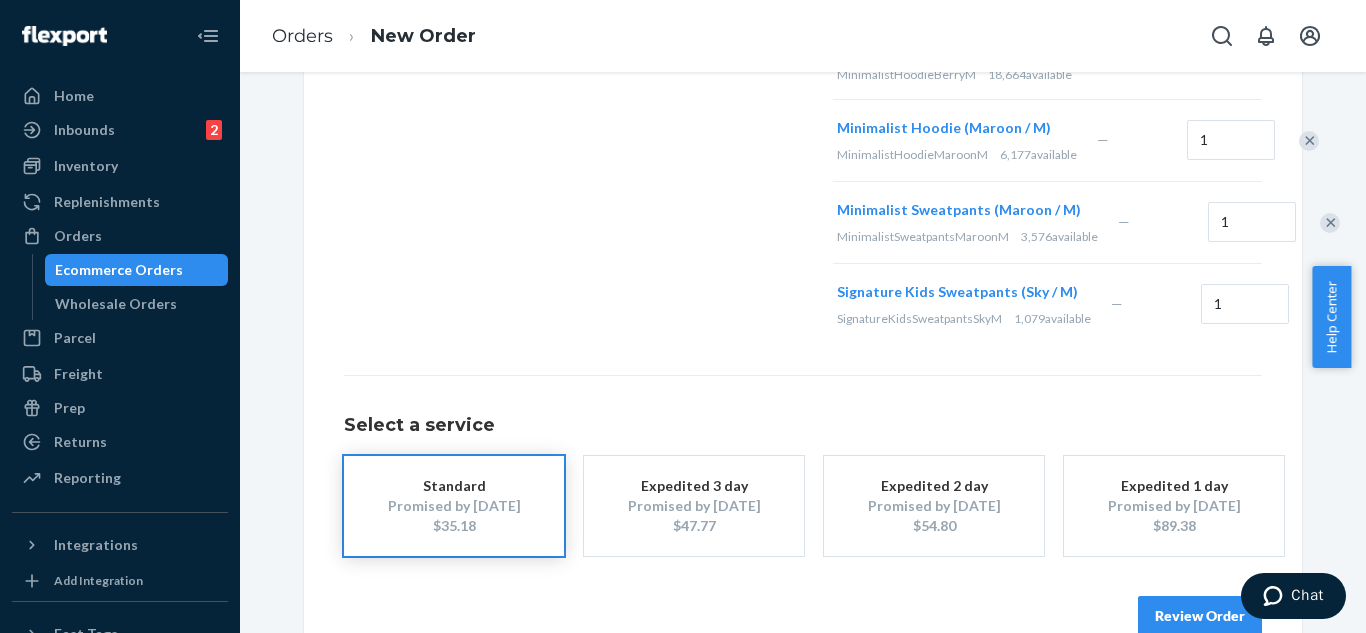 scroll, scrollTop: 971, scrollLeft: 0, axis: vertical 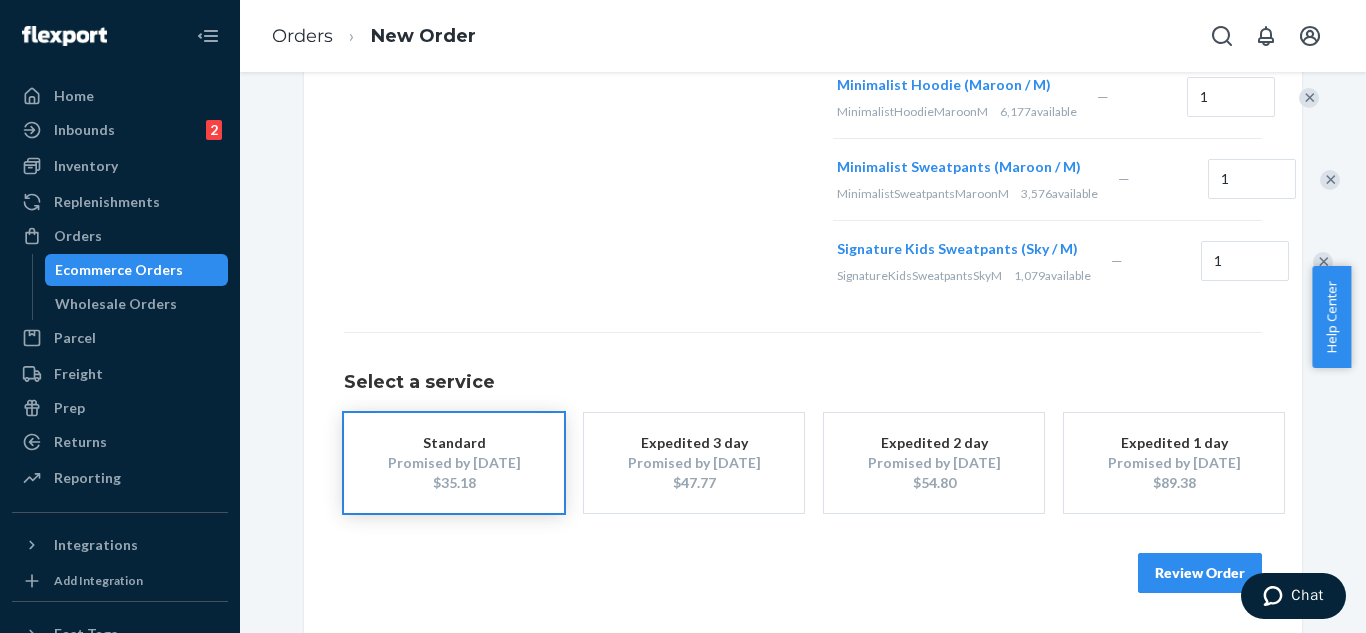 click on "Review Order" at bounding box center [1200, 573] 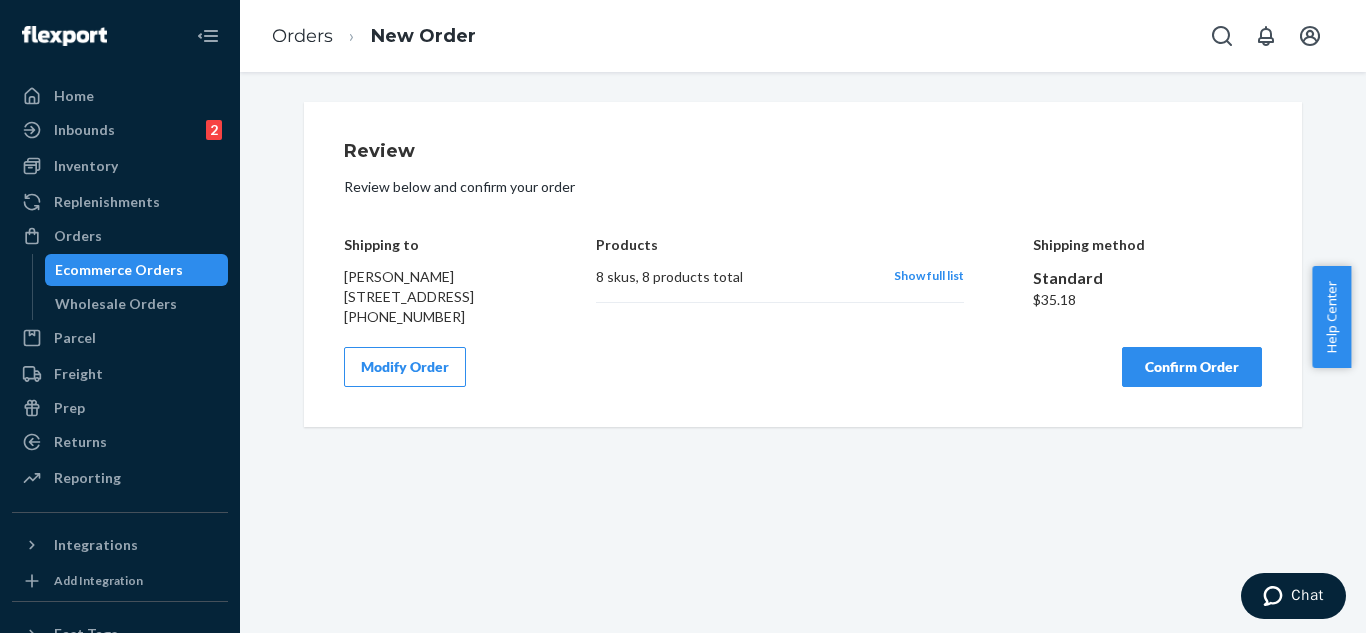 click on "Confirm Order" at bounding box center [1192, 367] 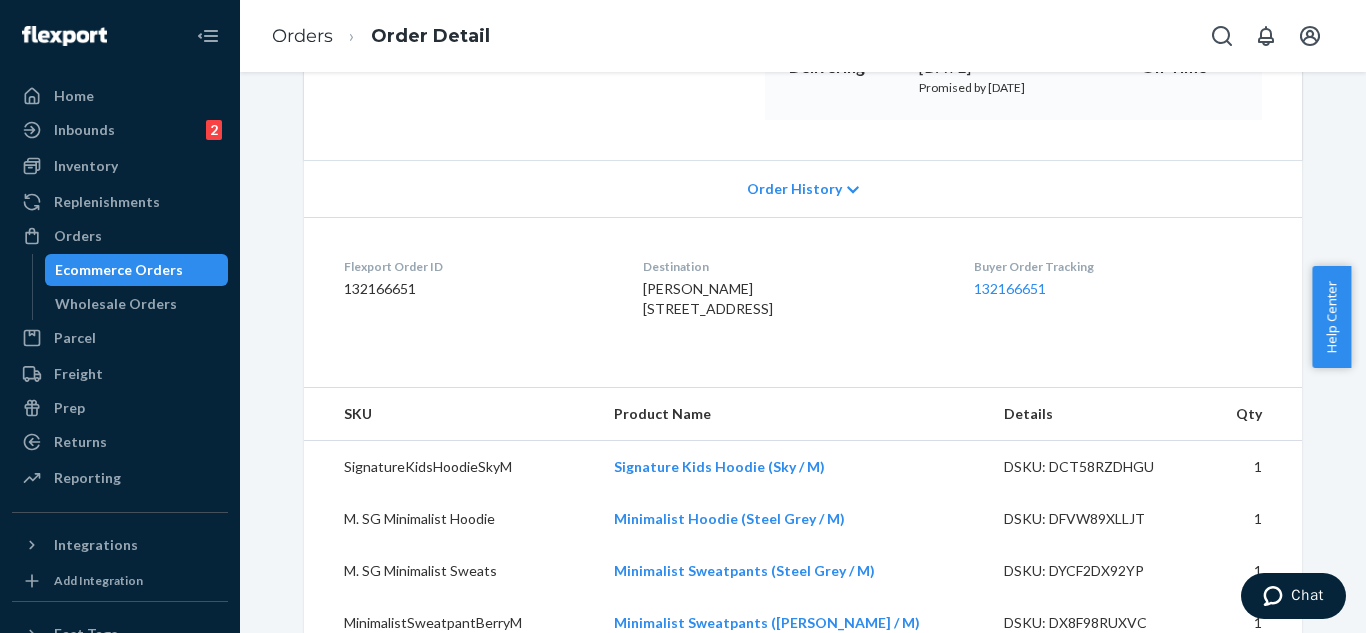 scroll, scrollTop: 630, scrollLeft: 0, axis: vertical 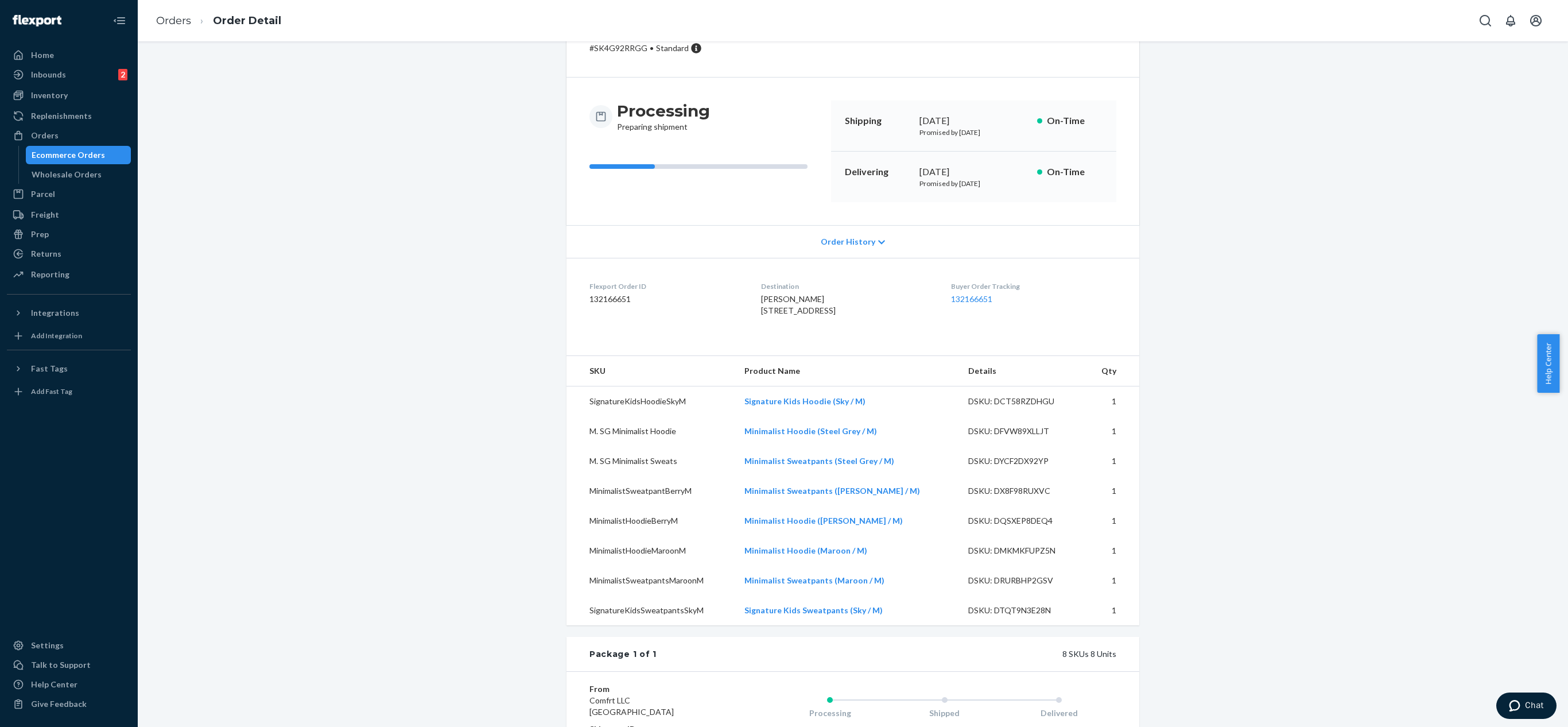click on "Flexport Order # SK4G92RRGG • Standard Cancel Order Duplicate Order Processing Preparing shipment Shipping [DATE] Promised by [DATE] On-Time Delivering [DATE] Promised by [DATE] On-Time Order History Flexport Order ID 132166651 Destination [PERSON_NAME]
[STREET_ADDRESS] Buyer Order Tracking 132166651 SKU Product Name Details Qty SignatureKidsHoodieSkyM Signature Kids Hoodie (Sky / M) DSKU: DCT58RZDHGU 1 M. SG Minimalist Hoodie Minimalist Hoodie (Steel Grey / M) DSKU: DFVW89XLLJT 1 M. SG Minimalist Sweats Minimalist Sweatpants (Steel Grey / M) DSKU: DYCF2DX92YP 1 MinimalistSweatpantBerryM Minimalist Sweatpants ([PERSON_NAME] / M) DSKU: DX8F98RUXVC 1 MinimalistHoodieBerryM Minimalist Hoodie ([PERSON_NAME] / M) DSKU: DQSXEP8DEQ4 1 MinimalistHoodieMaroonM Minimalist Hoodie (Maroon / M) DSKU: DMKMKFUPZ5N 1 MinimalistSweatpantsMaroonM Minimalist Sweatpants (Maroon / M) DSKU: DRURBHP2GSV 1 SignatureKidsSweatpantsSkyM Signature Kids Sweatpants (Sky / M) DSKU: DTQT9N3E28N 1 8" at bounding box center [853, 526] 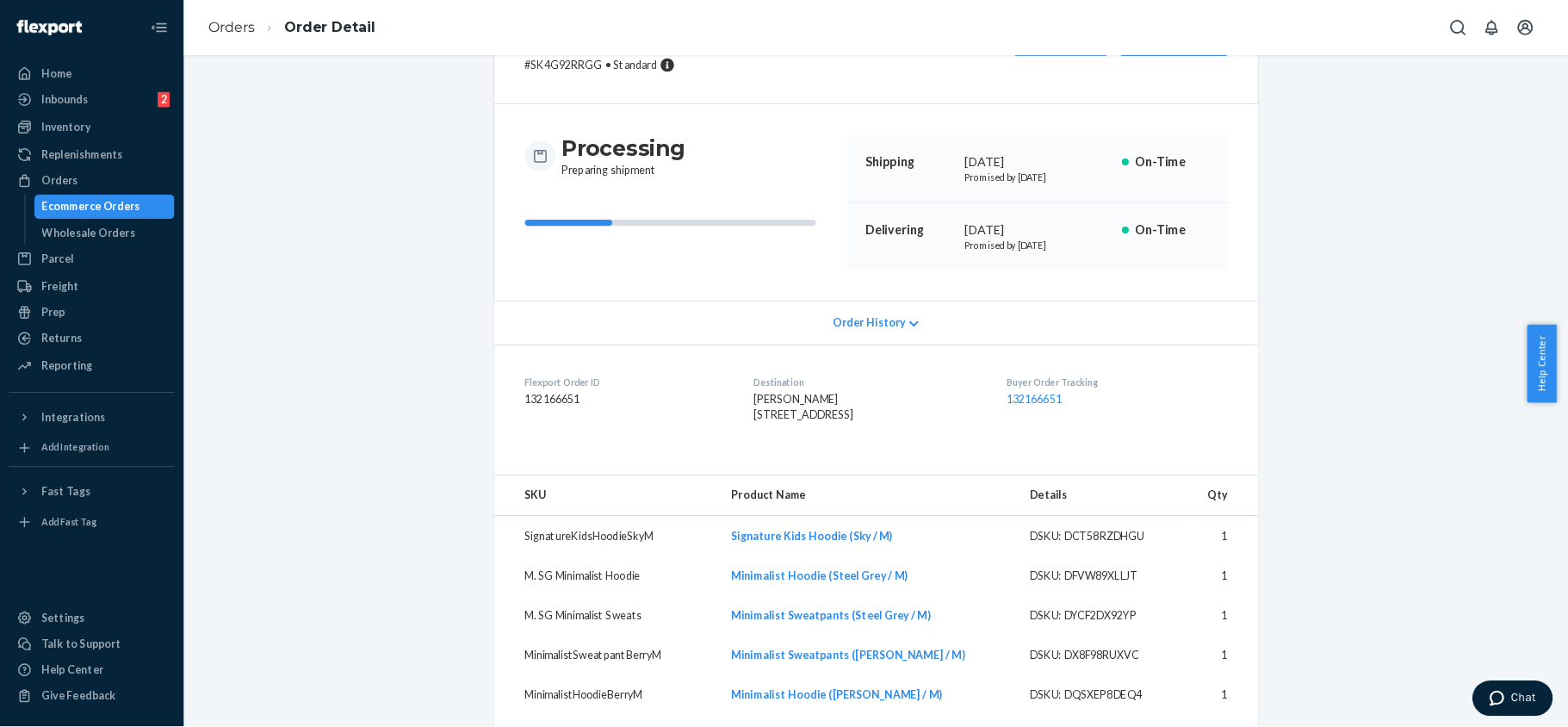 scroll, scrollTop: 94, scrollLeft: 0, axis: vertical 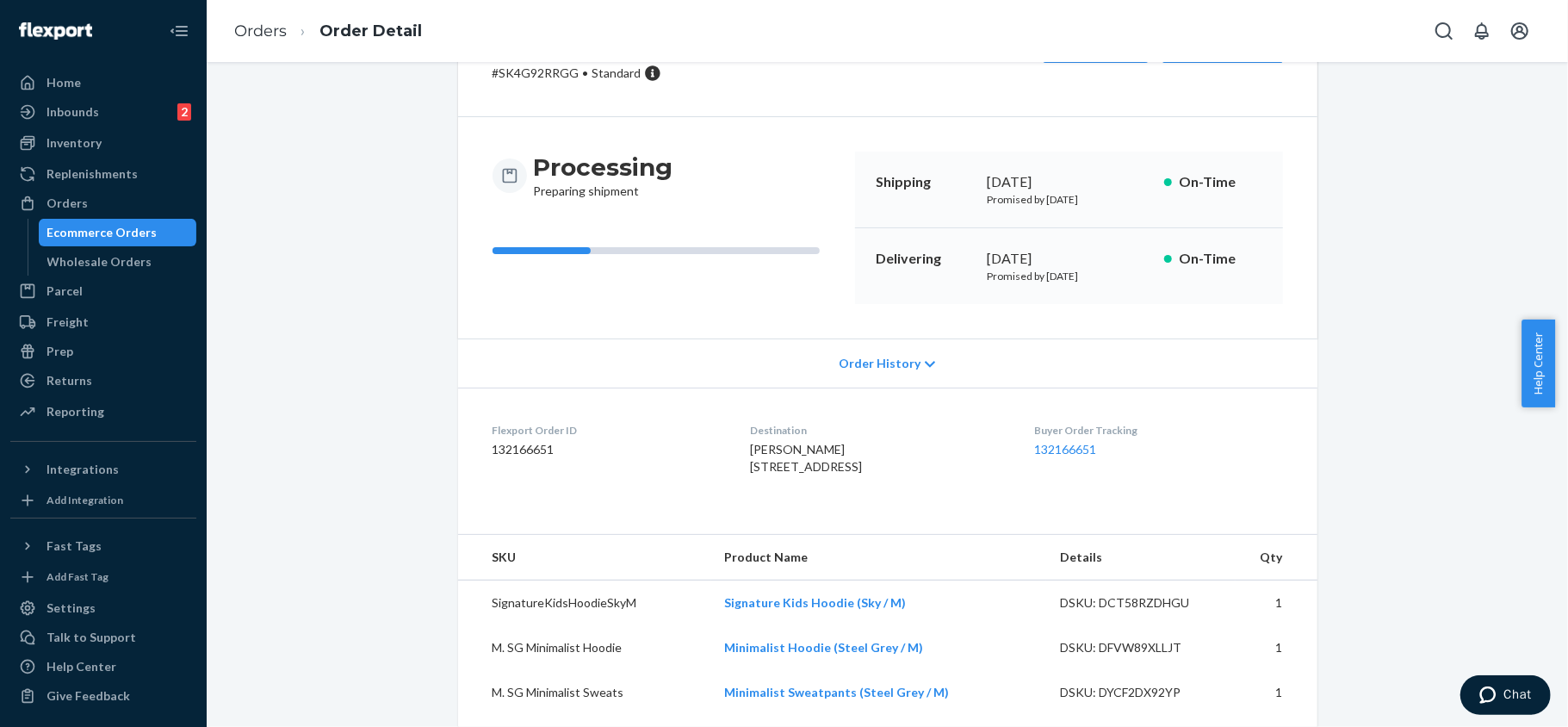 click on "Flexport Order # SK4G92RRGG • Standard Cancel Order Duplicate Order Processing Preparing shipment Shipping [DATE] Promised by [DATE] On-Time Delivering [DATE] Promised by [DATE] On-Time Order History Flexport Order ID 132166651 Destination [PERSON_NAME]
[STREET_ADDRESS] Buyer Order Tracking 132166651 SKU Product Name Details Qty SignatureKidsHoodieSkyM Signature Kids Hoodie (Sky / M) DSKU: DCT58RZDHGU 1 M. SG Minimalist Hoodie Minimalist Hoodie (Steel Grey / M) DSKU: DFVW89XLLJT 1 M. SG Minimalist Sweats Minimalist Sweatpants (Steel Grey / M) DSKU: DYCF2DX92YP 1 MinimalistSweatpantBerryM Minimalist Sweatpants ([PERSON_NAME] / M) DSKU: DX8F98RUXVC 1 MinimalistHoodieBerryM Minimalist Hoodie ([PERSON_NAME] / M) DSKU: DQSXEP8DEQ4 1 MinimalistHoodieMaroonM Minimalist Hoodie (Maroon / M) DSKU: DMKMKFUPZ5N 1 MinimalistSweatpantsMaroonM Minimalist Sweatpants (Maroon / M) DSKU: DRURBHP2GSV 1 SignatureKidsSweatpantsSkyM Signature Kids Sweatpants (Sky / M) DSKU: DTQT9N3E28N 1 8" at bounding box center [887, 790] 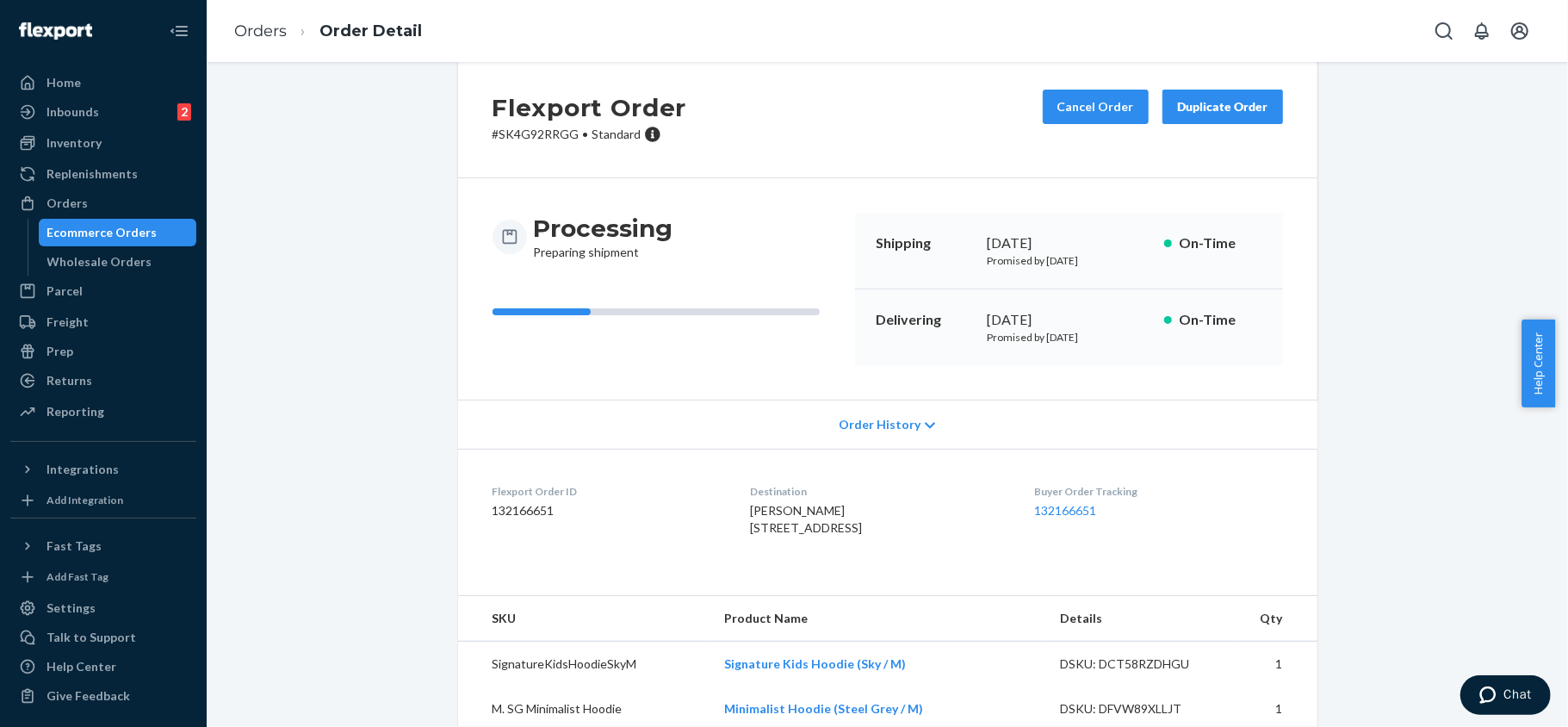 scroll, scrollTop: 0, scrollLeft: 0, axis: both 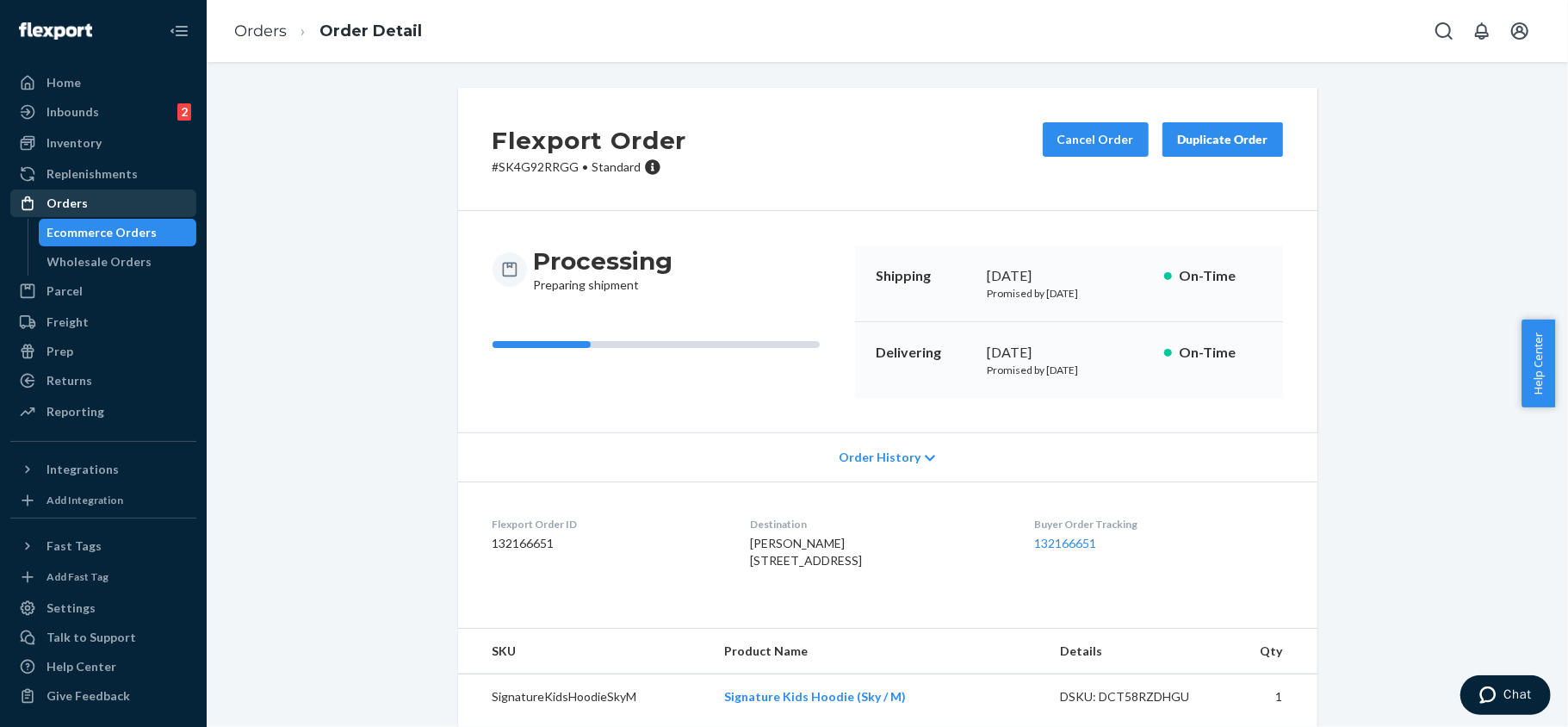 click on "Orders" at bounding box center [103, 203] 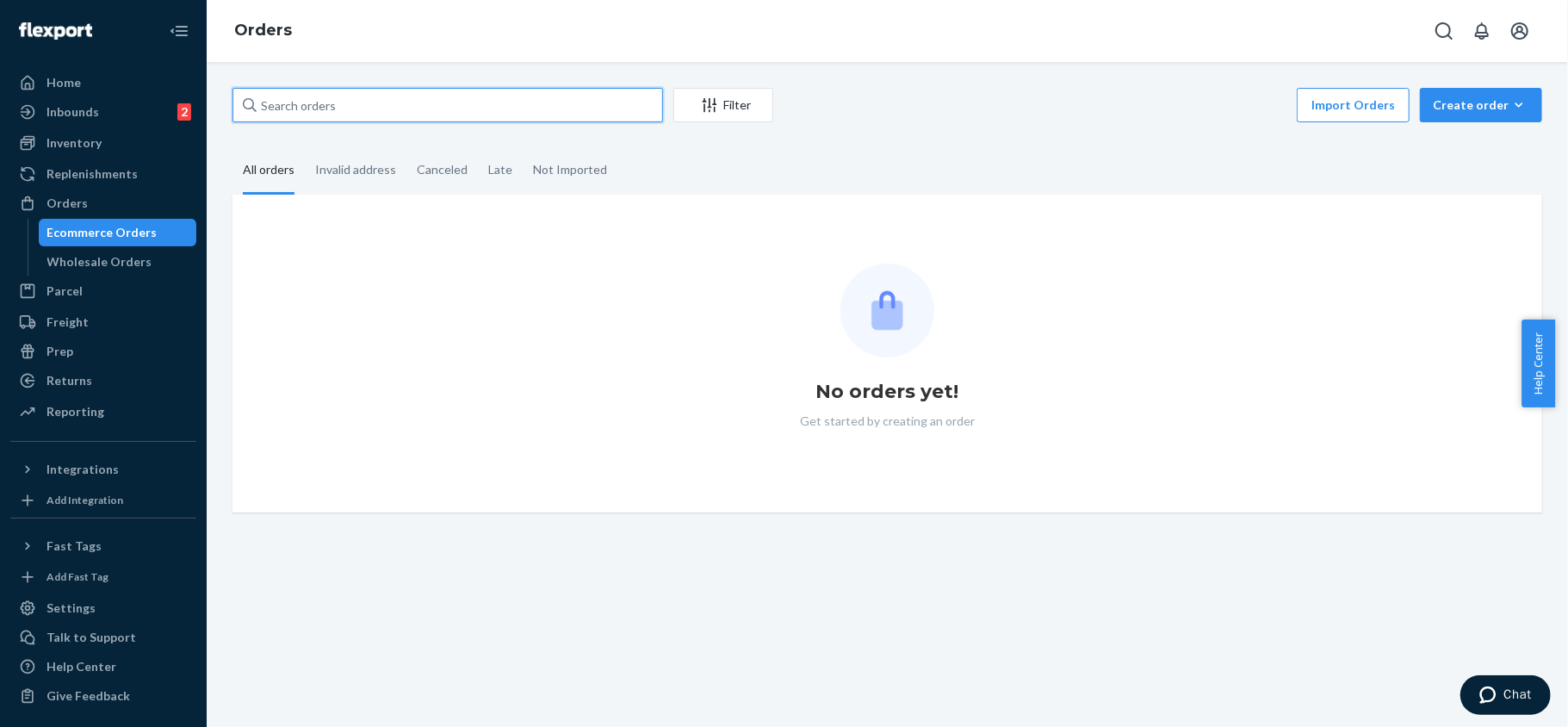 click at bounding box center [448, 105] 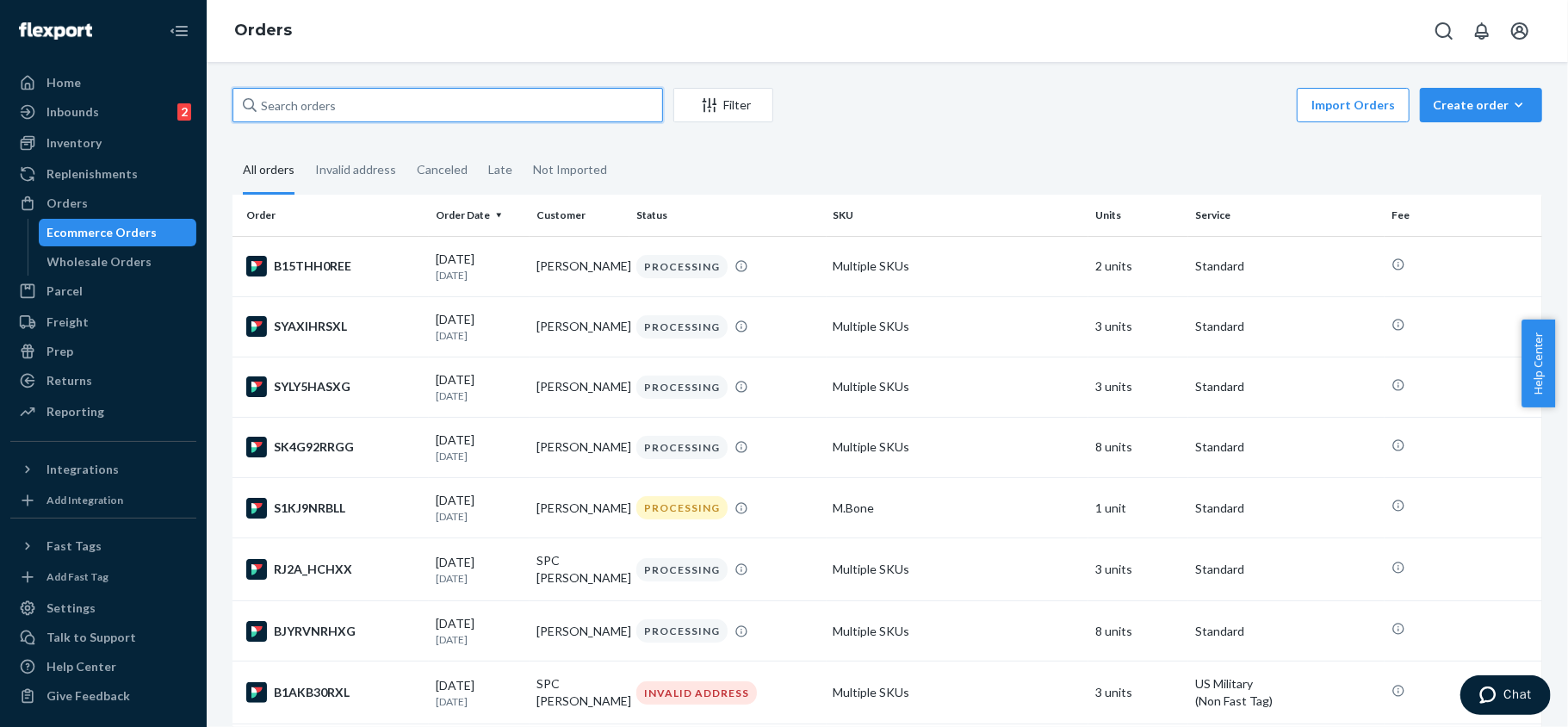 paste on "254028959" 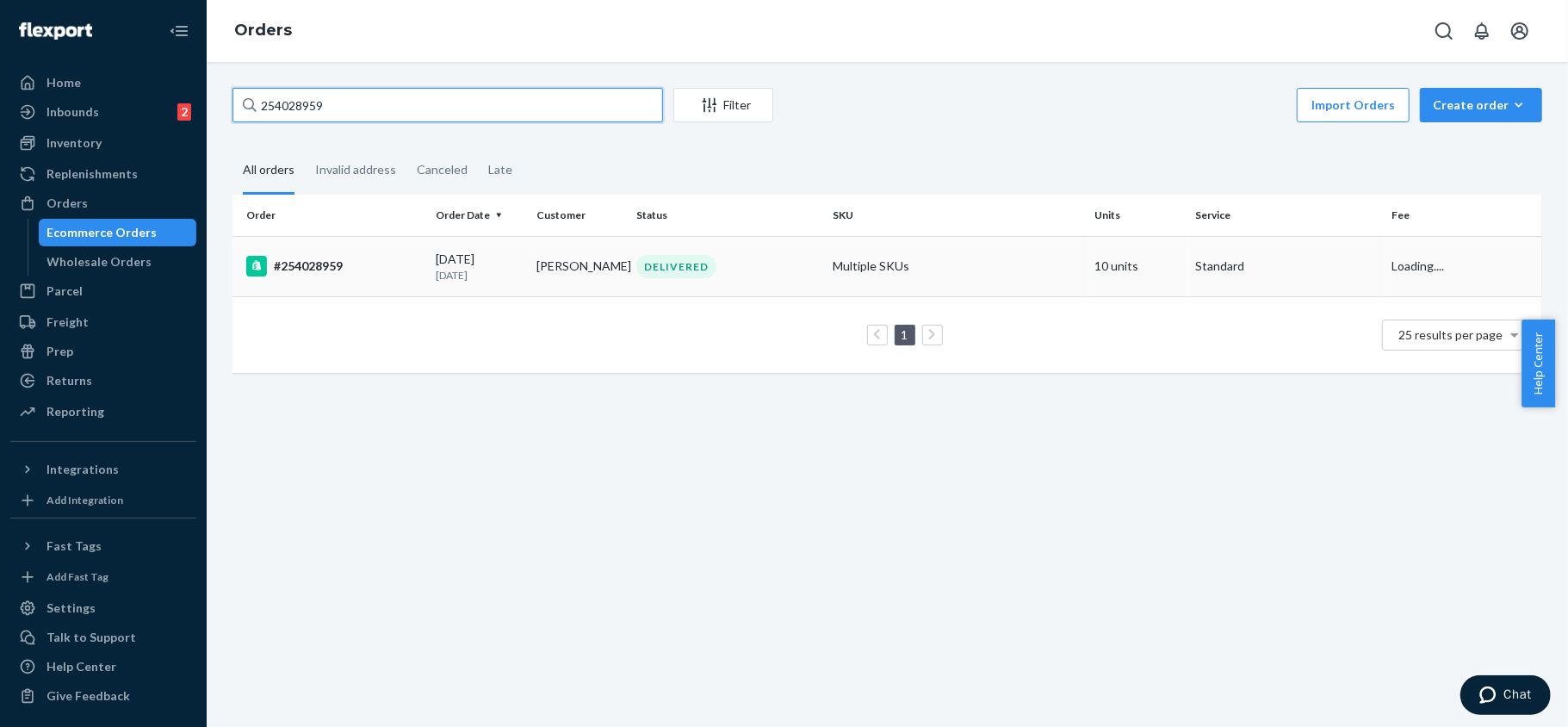 type on "254028959" 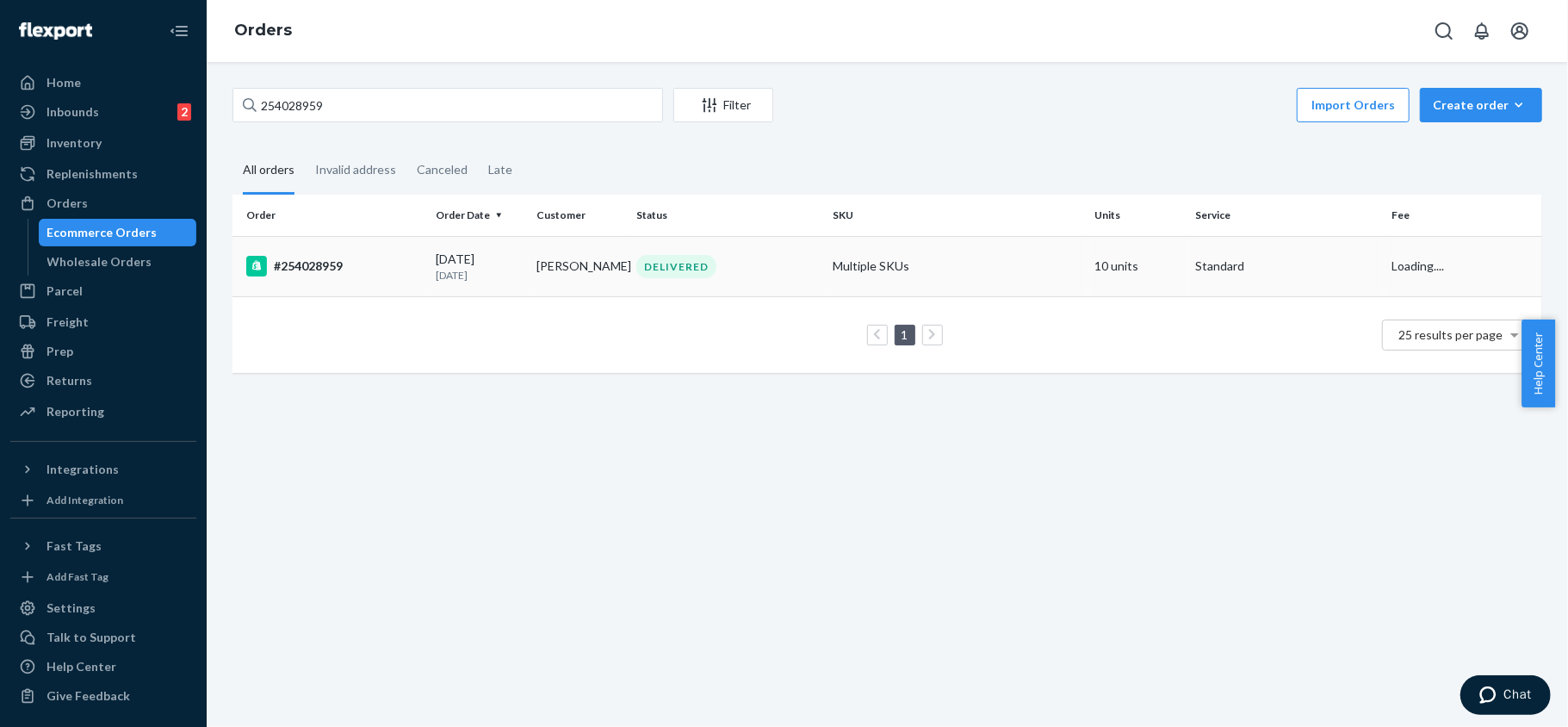 click on "[DATE] [DATE]" at bounding box center [479, 266] 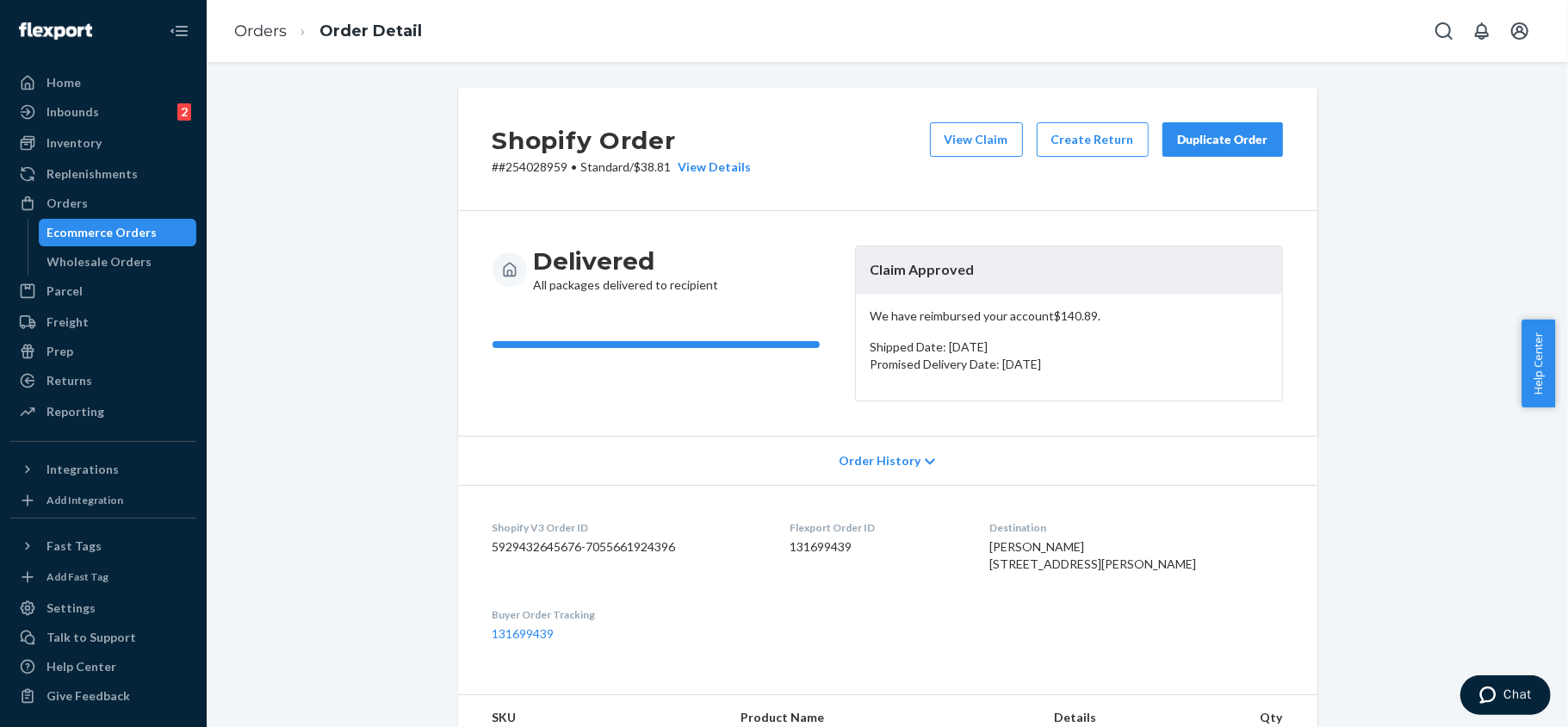 click on "Duplicate Order" at bounding box center [1223, 140] 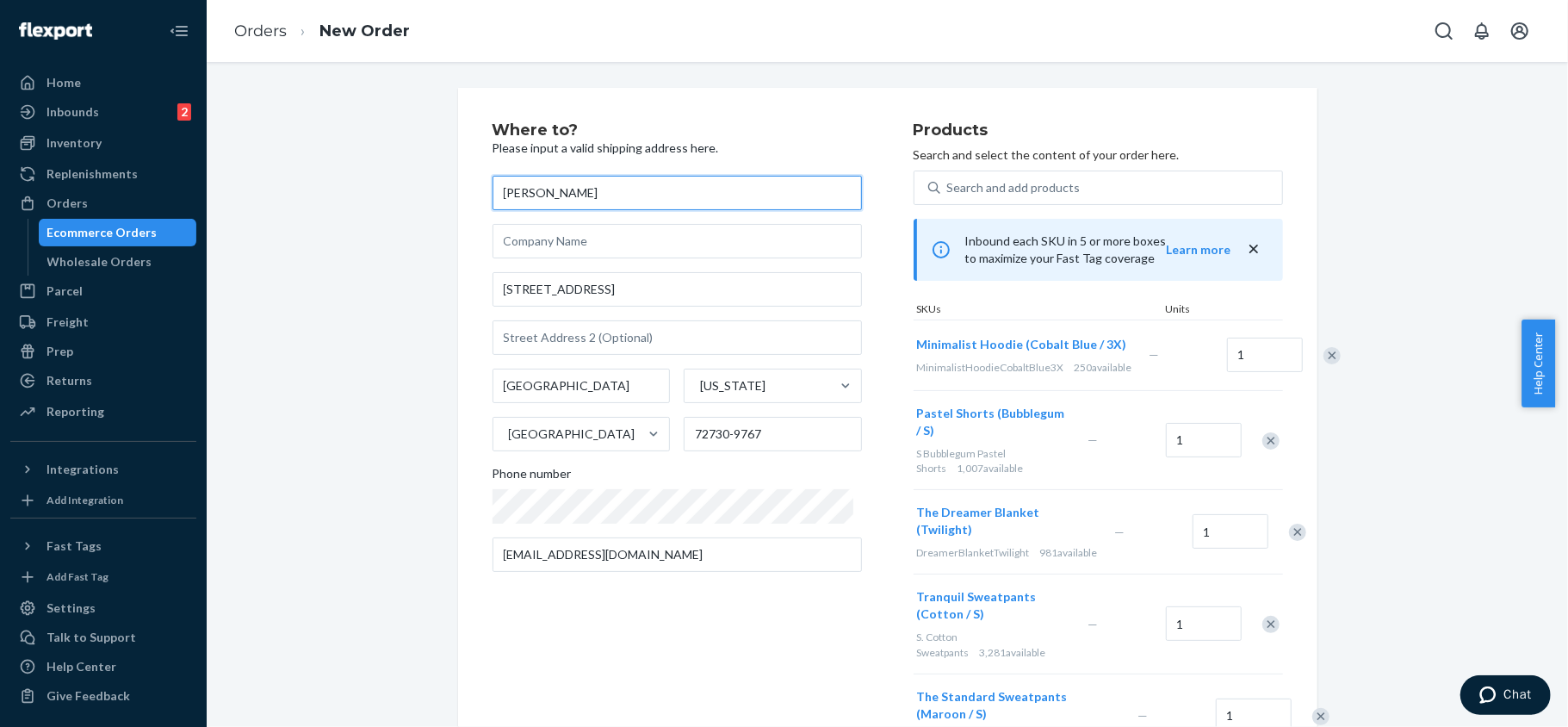 click on "[PERSON_NAME]" at bounding box center (677, 193) 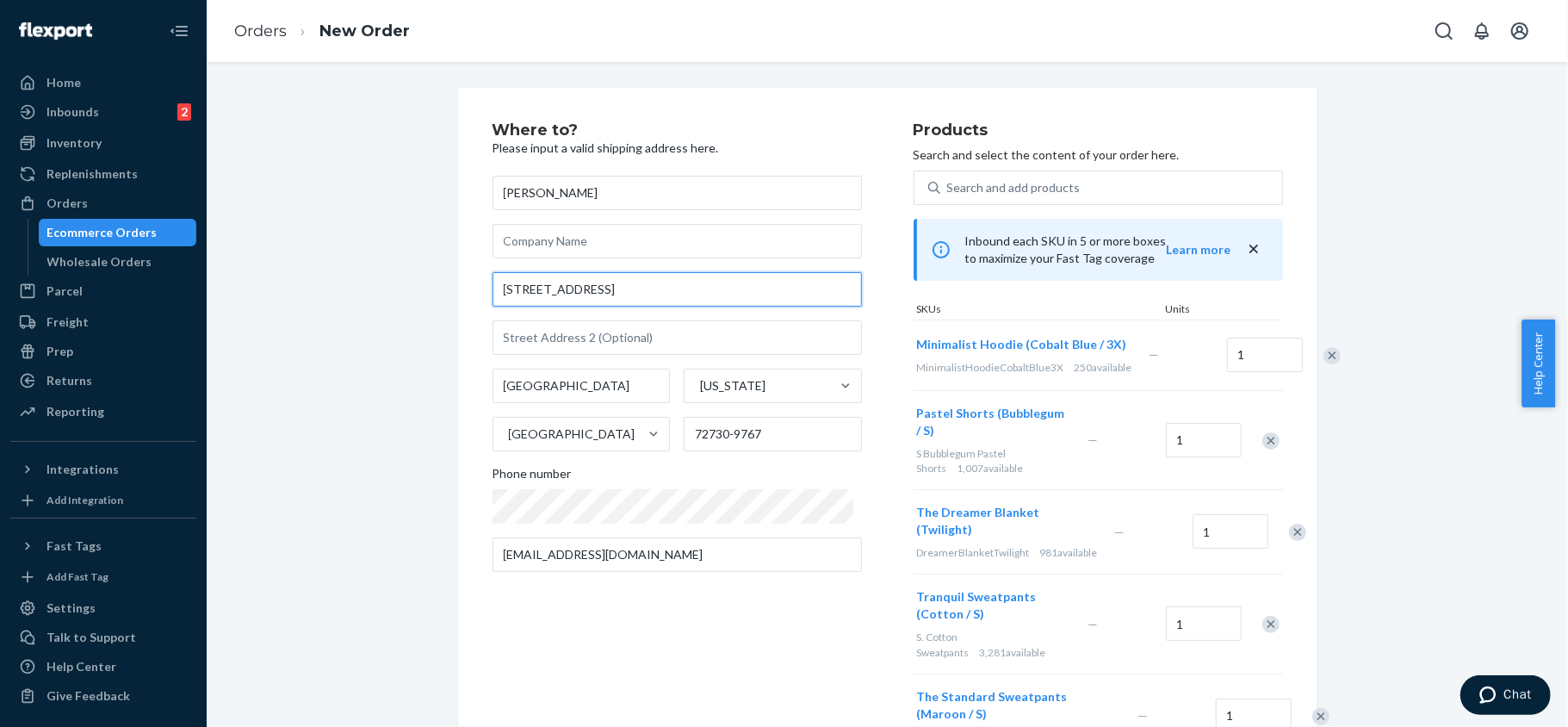 click on "[STREET_ADDRESS]" at bounding box center (677, 289) 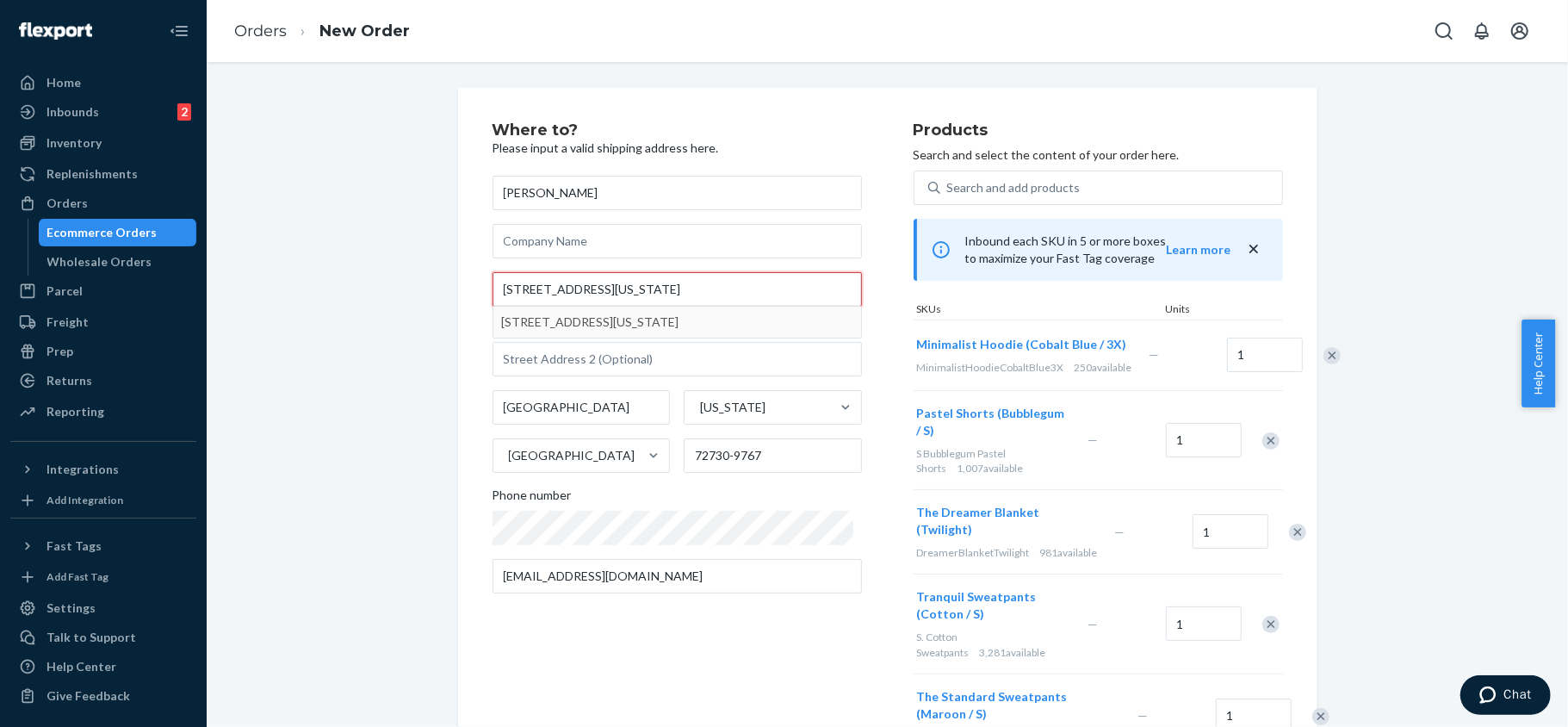 type on "[STREET_ADDRESS][US_STATE]" 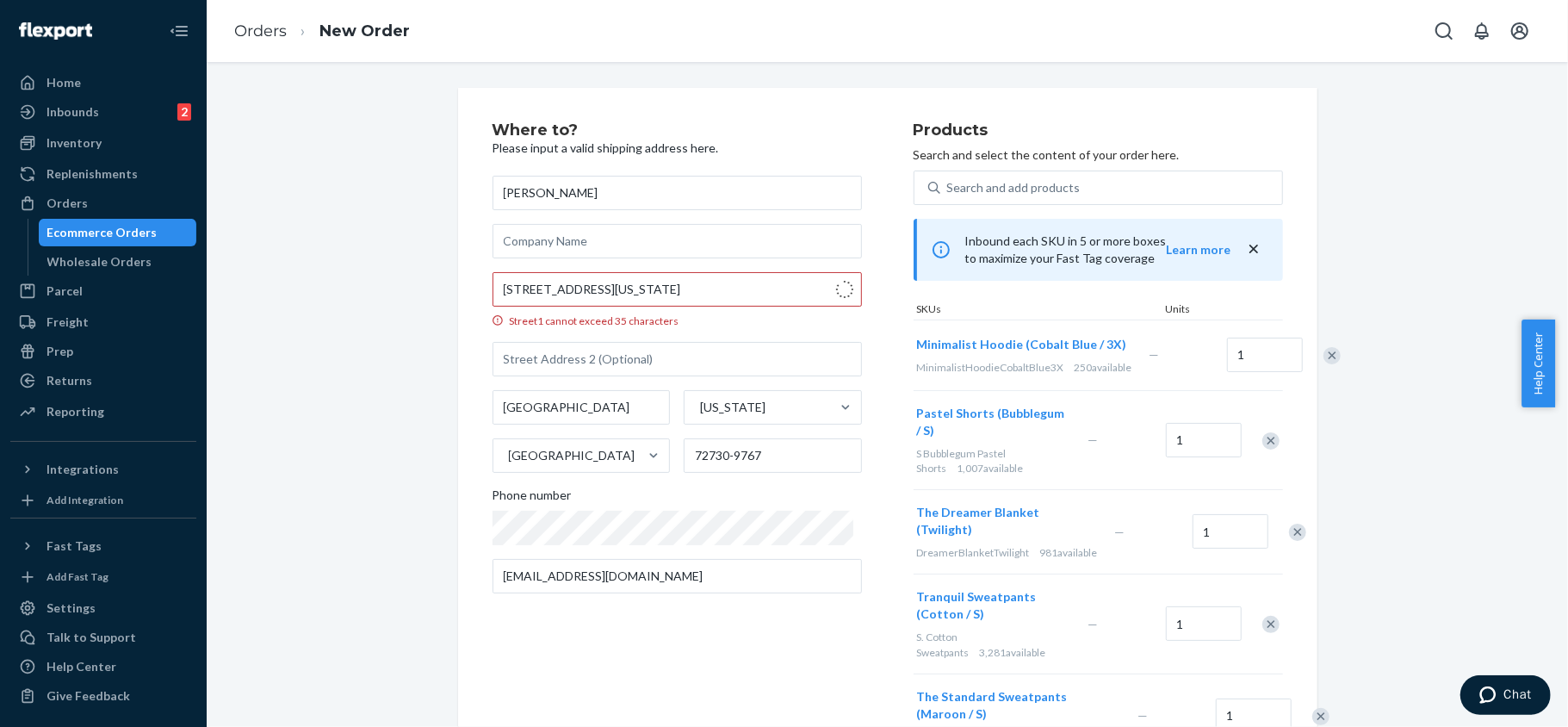 type on "72730" 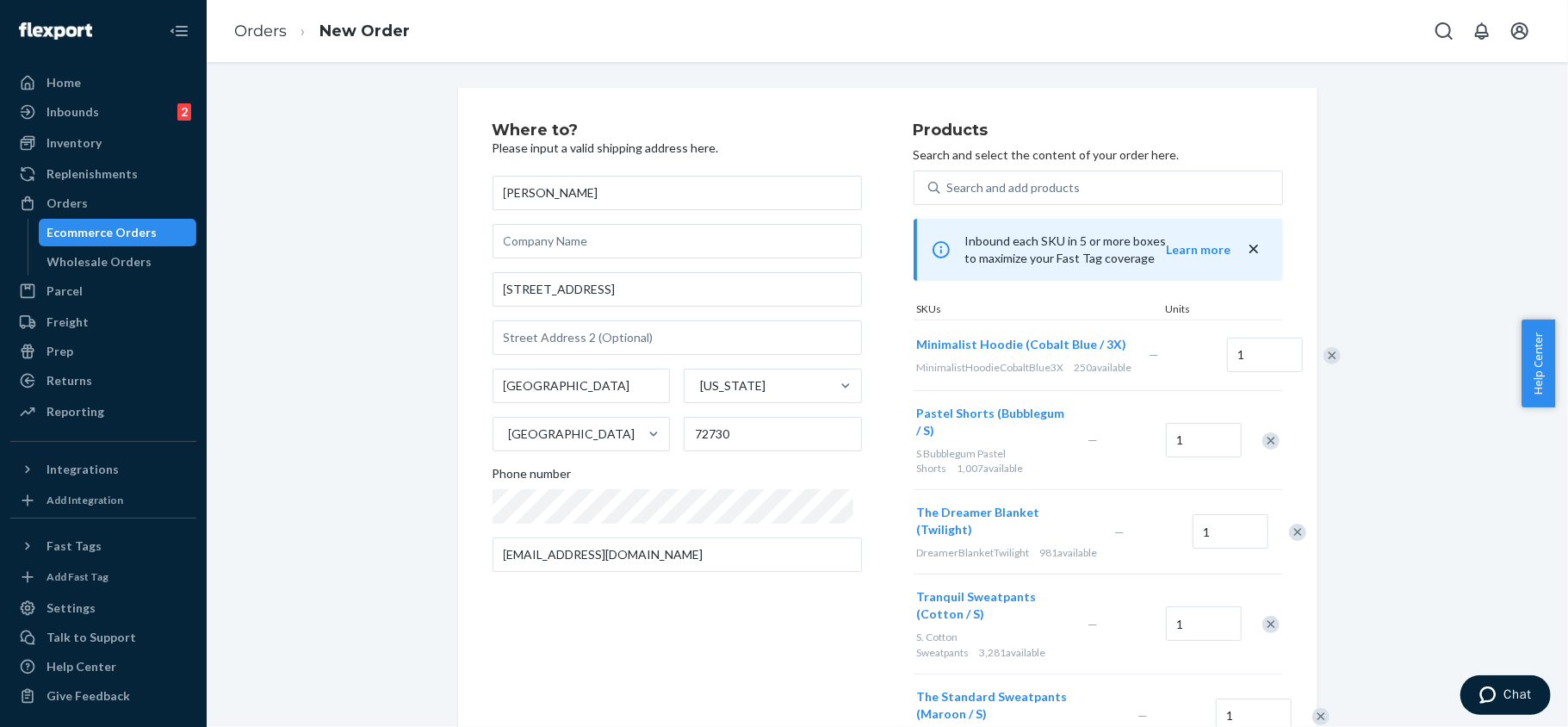 scroll, scrollTop: 229, scrollLeft: 0, axis: vertical 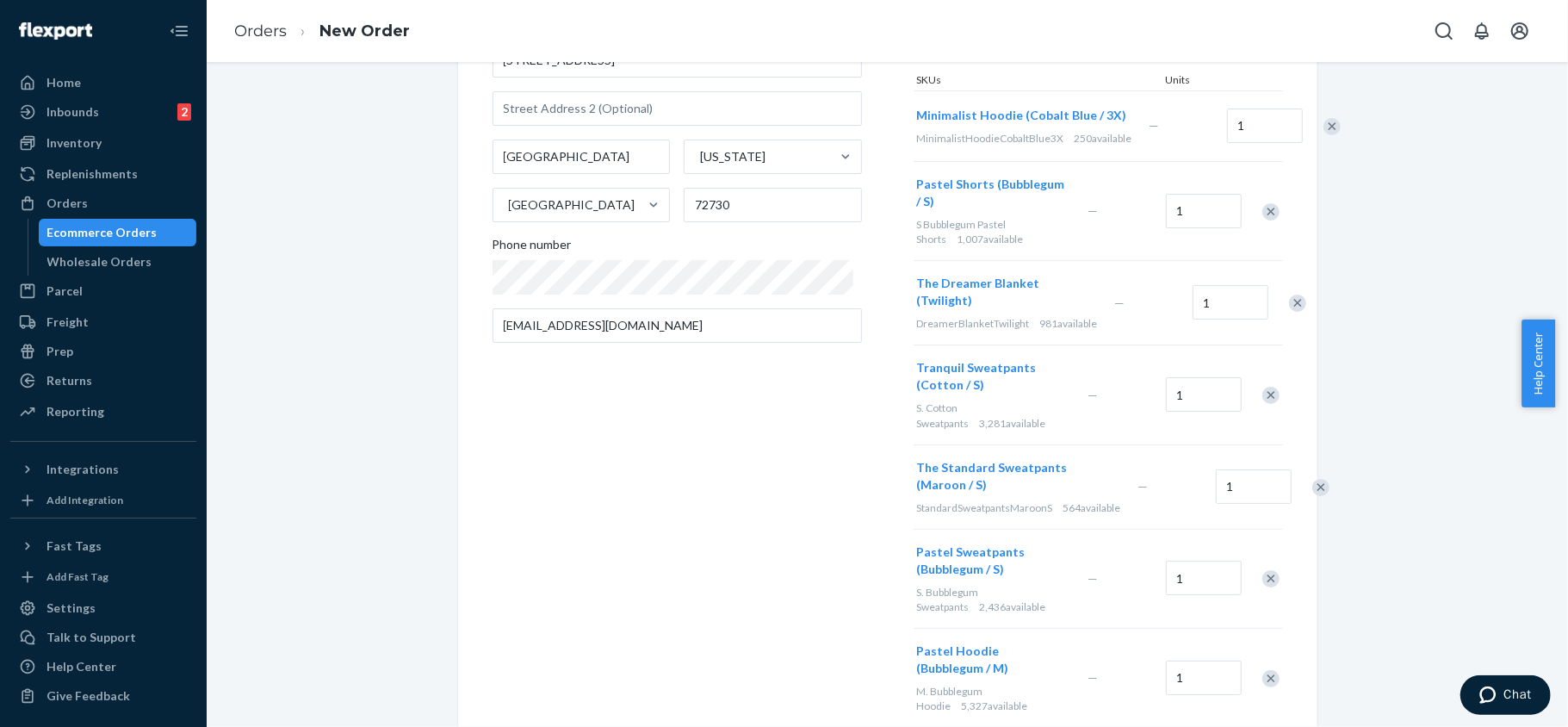 click at bounding box center [1288, 302] 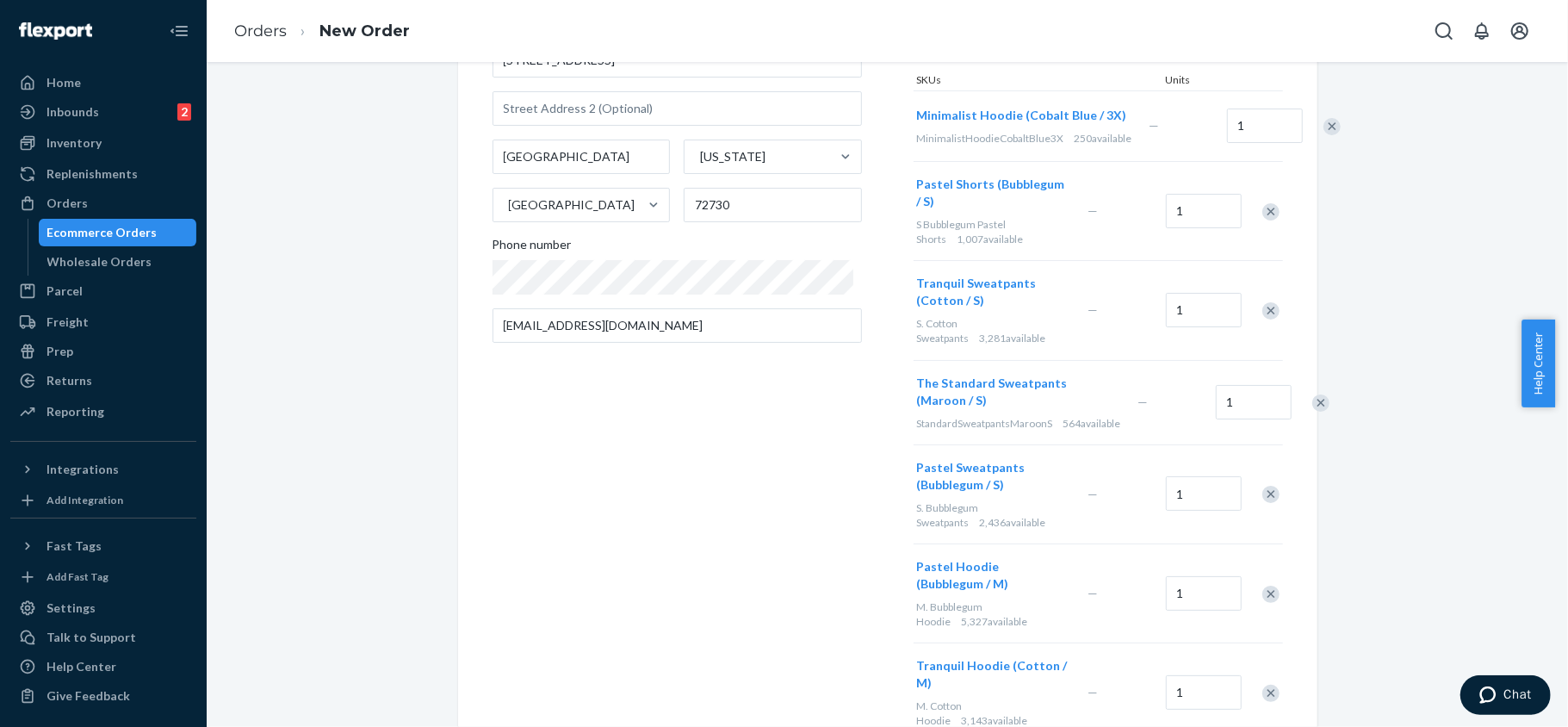 click at bounding box center [1271, 311] 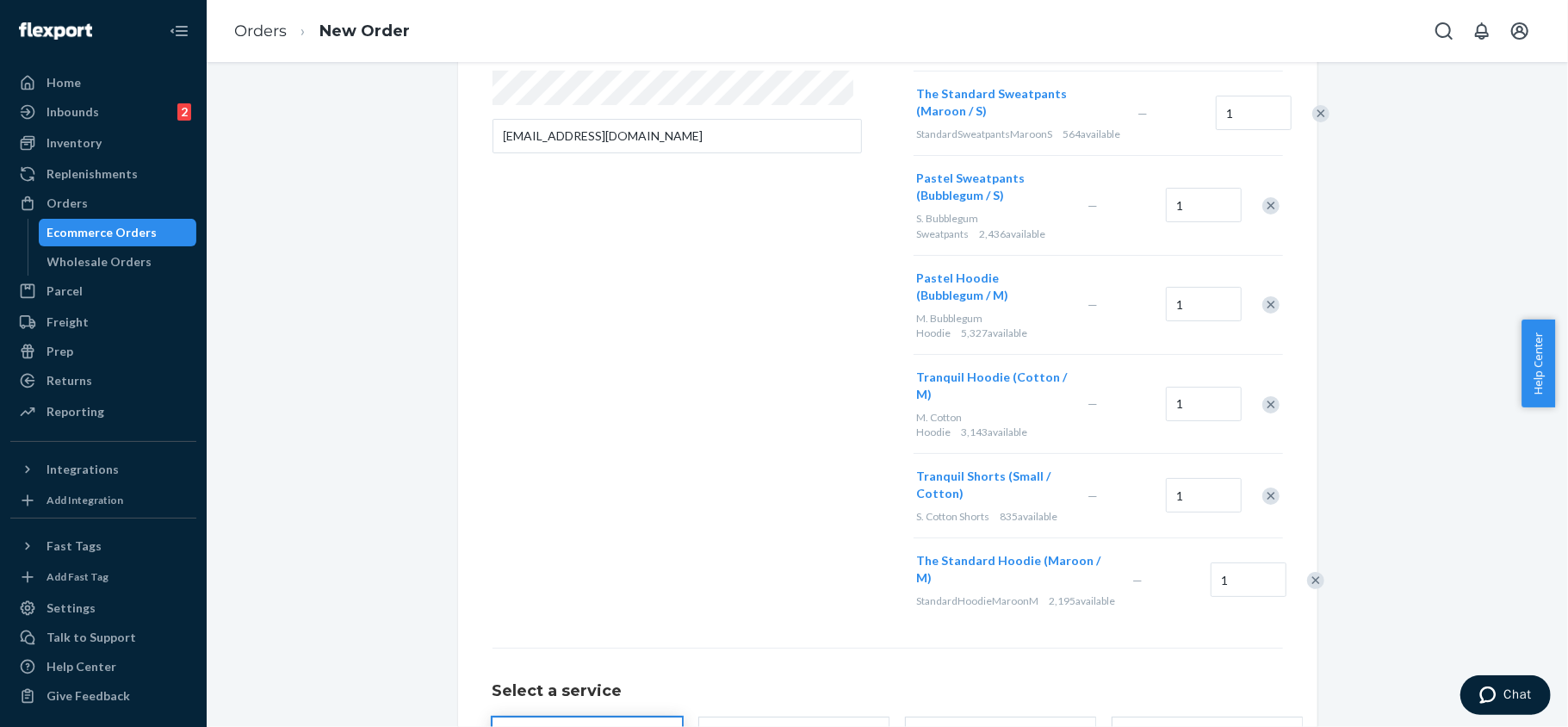 scroll, scrollTop: 459, scrollLeft: 0, axis: vertical 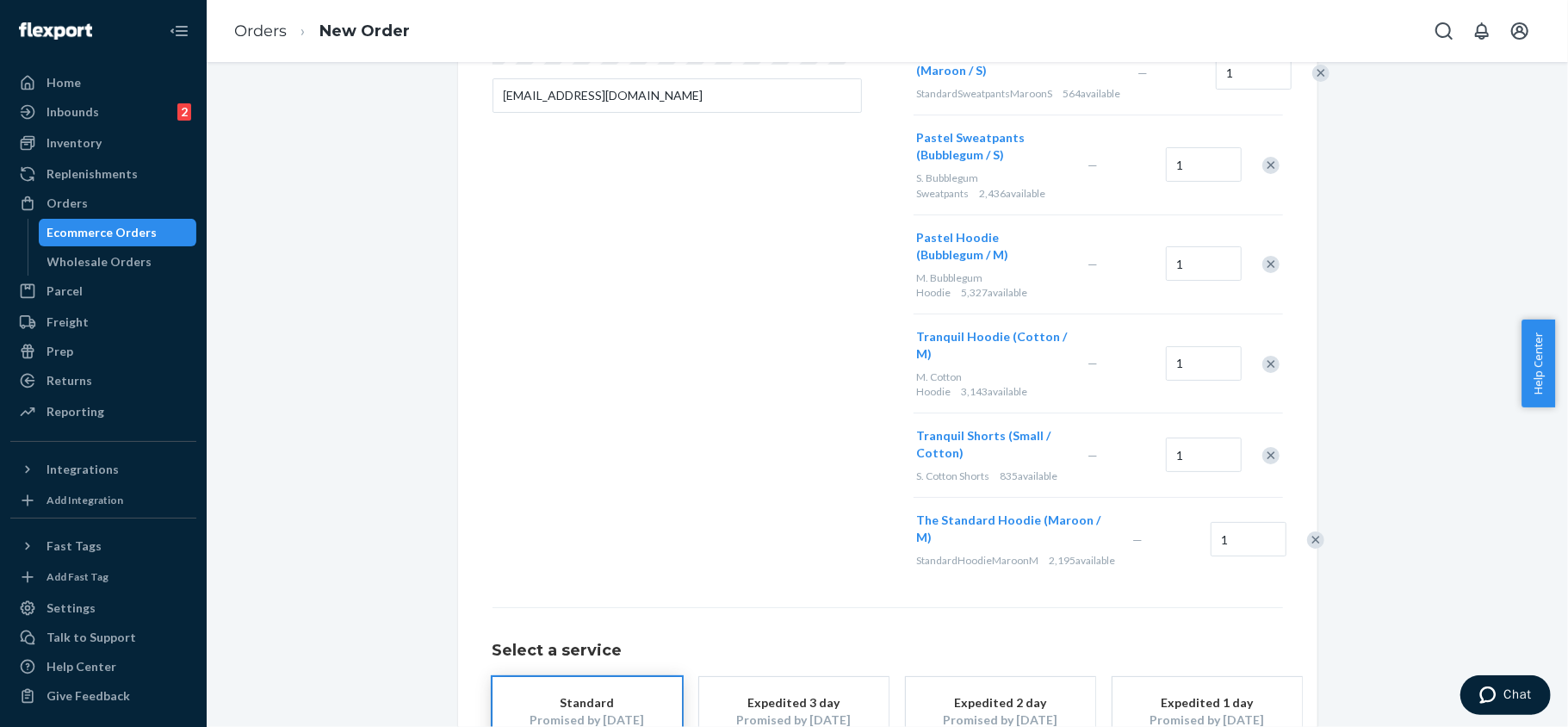 click at bounding box center (1271, 456) 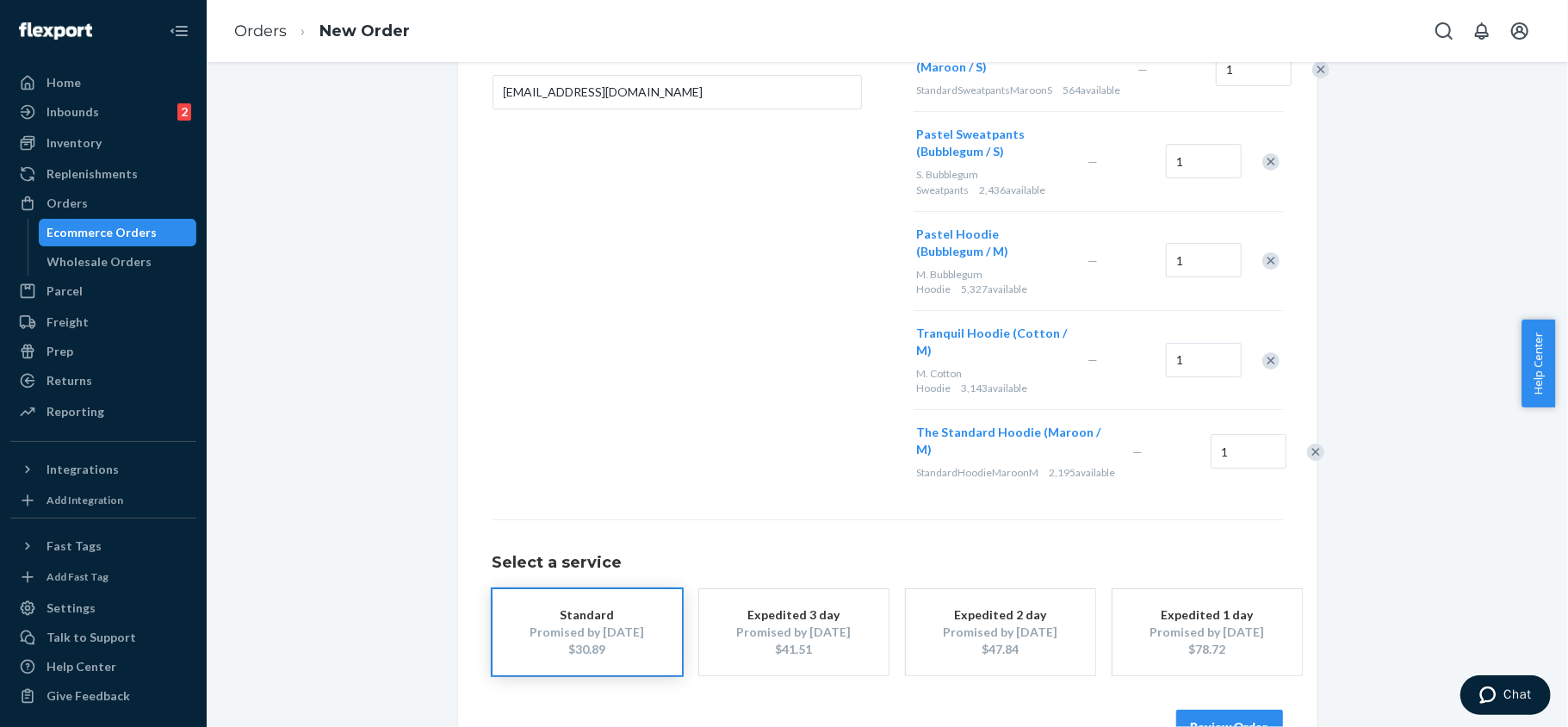 scroll, scrollTop: 528, scrollLeft: 0, axis: vertical 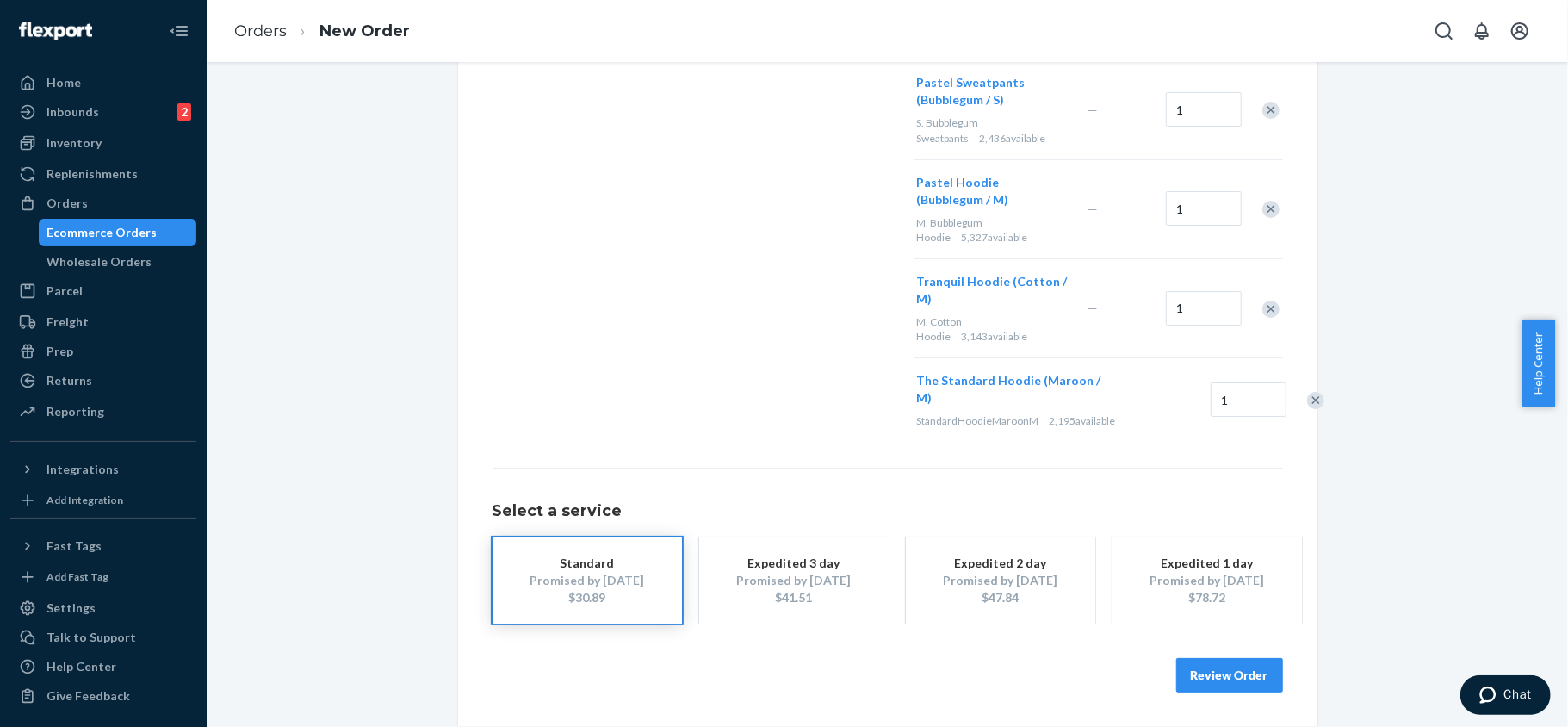 click on "Review Order" at bounding box center [1230, 675] 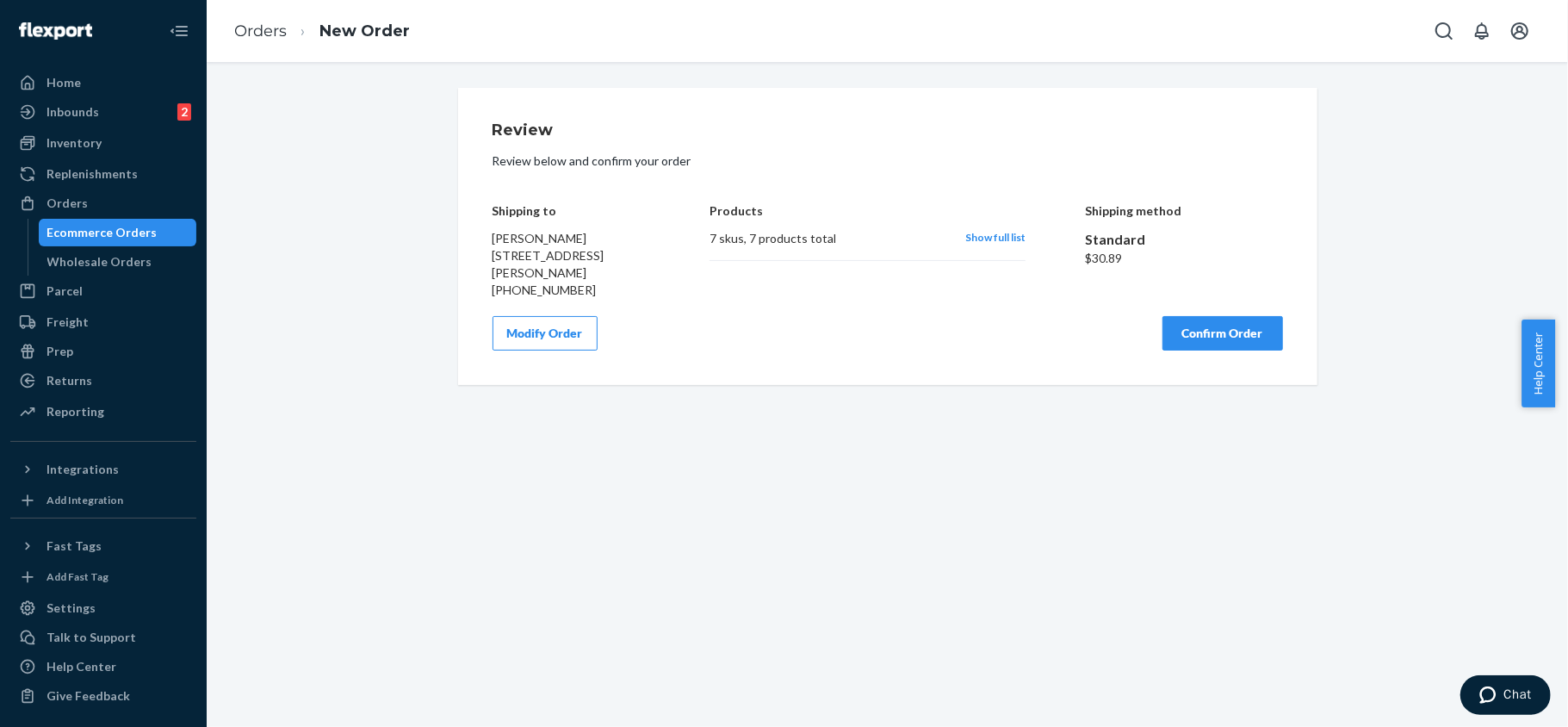 scroll, scrollTop: 0, scrollLeft: 0, axis: both 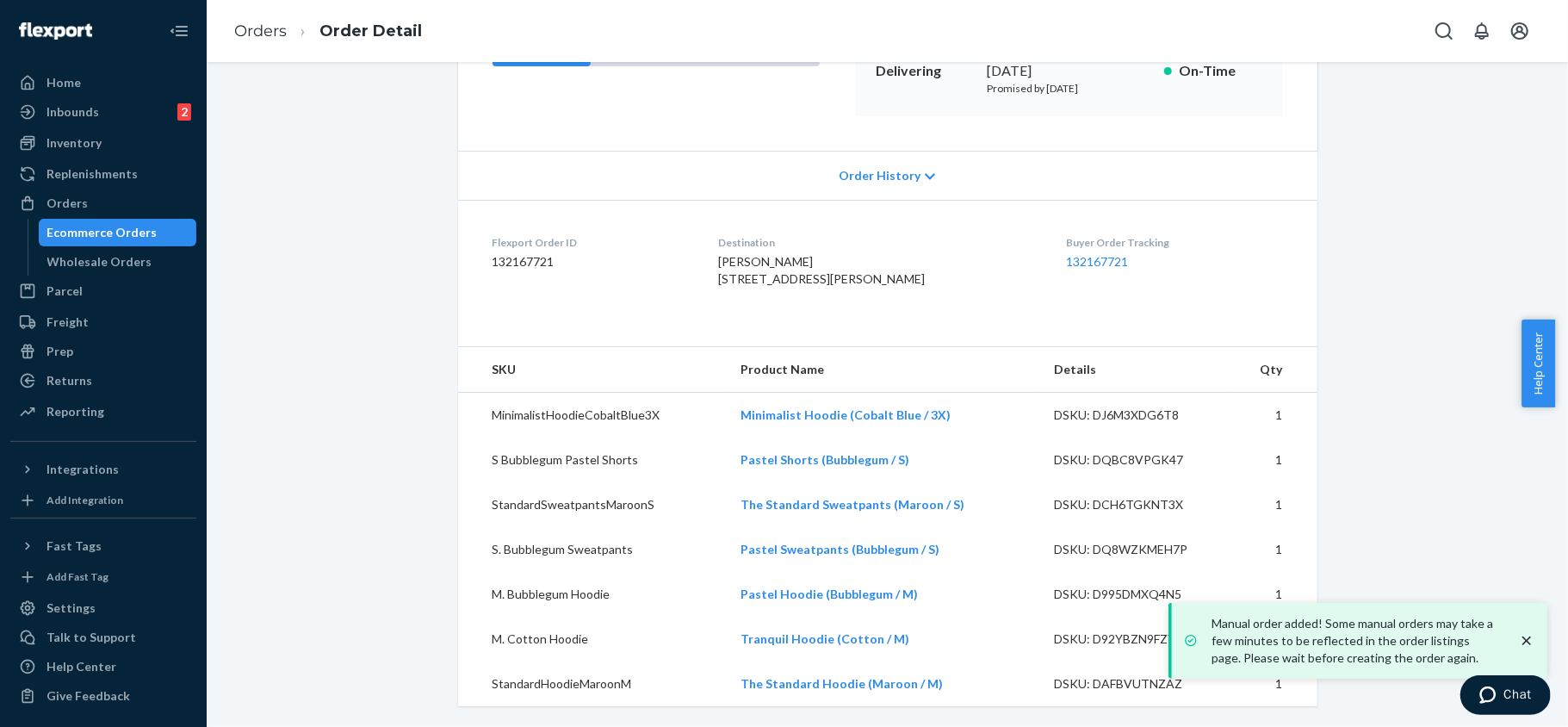 click 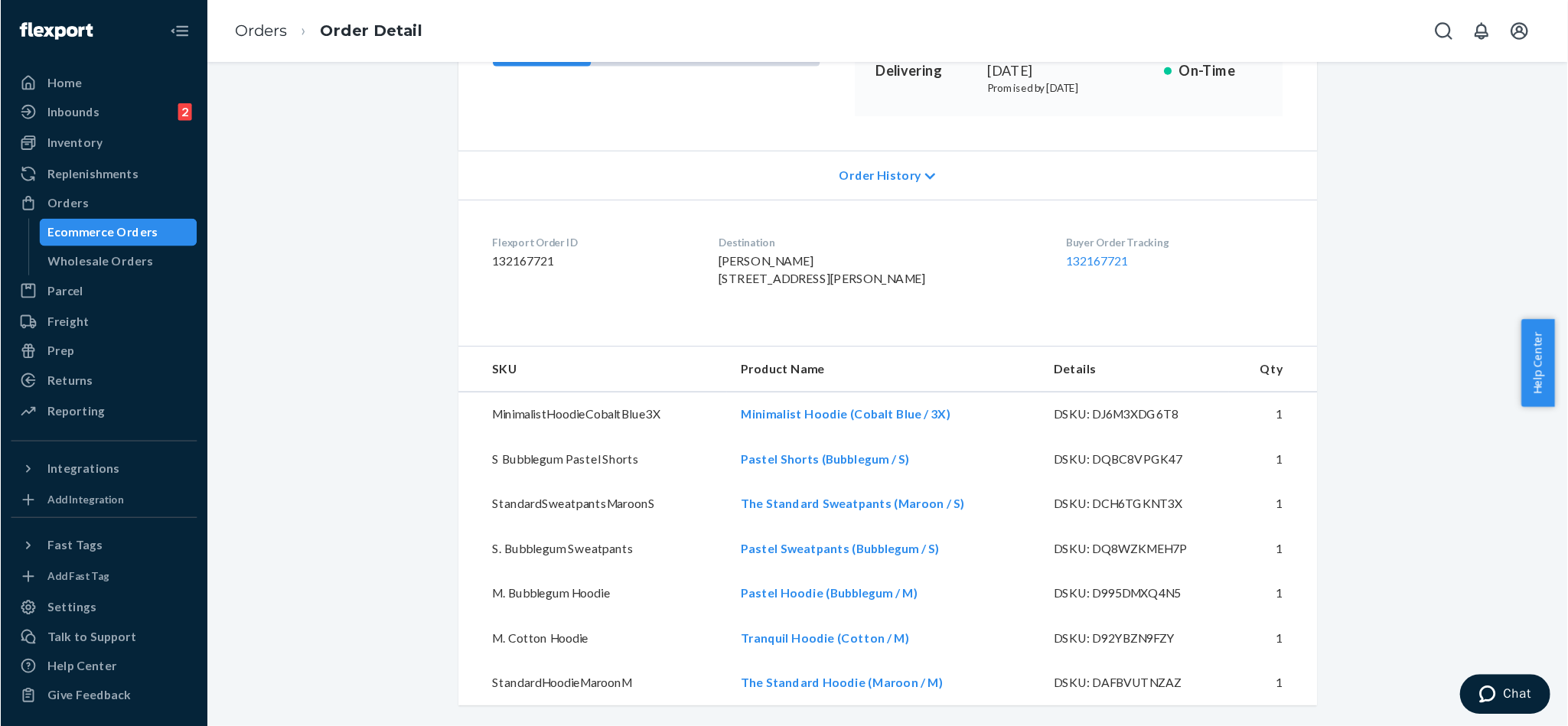 scroll, scrollTop: 202, scrollLeft: 0, axis: vertical 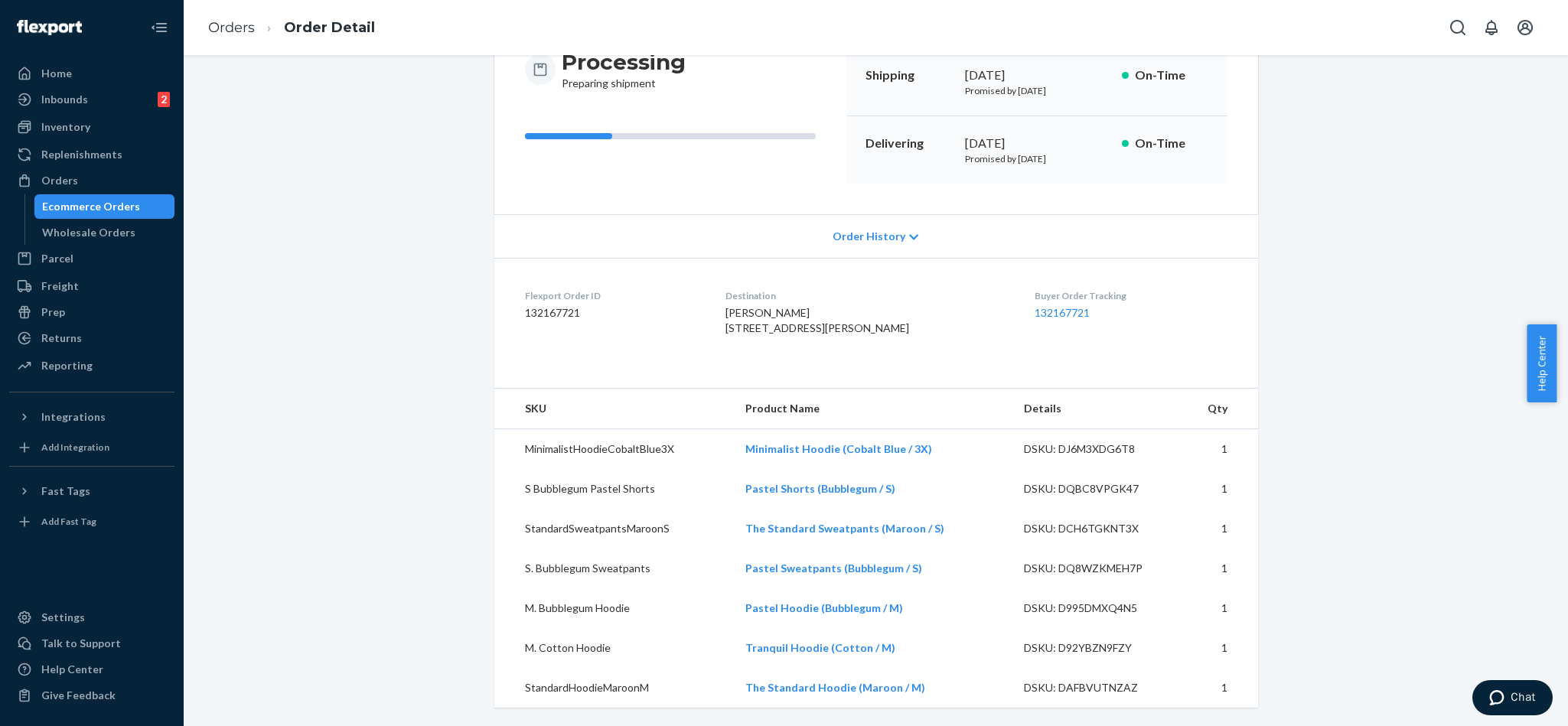 click on "Flexport Order # H1USJPCBGE • Standard Cancel Order Duplicate Order Processing Preparing shipment Shipping [DATE] Promised by [DATE] On-Time Delivering [DATE] Promised by [DATE] On-Time Order History Flexport Order ID 132167721 Destination [PERSON_NAME]
[STREET_ADDRESS][PERSON_NAME]
US Buyer Order Tracking 132167721 SKU Product Name Details Qty MinimalistHoodieCobaltBlue3X Minimalist Hoodie (Cobalt Blue / 3X) DSKU: DJ6M3XDG6T8 1 S Bubblegum Pastel Shorts Pastel Shorts (Bubblegum / S) DSKU: DQBC8VPGK47 1 StandardSweatpantsMaroonS The Standard Sweatpants (Maroon / S) DSKU: DCH6TGKNT3X 1 S. Bubblegum Sweatpants Pastel Sweatpants (Bubblegum / S) DSKU: DQ8WZKMEH7P 1 M. Bubblegum Hoodie Pastel Hoodie (Bubblegum / M) DSKU: D995DMXQ4N5 1 M. Cotton Hoodie Tranquil Hoodie (Cotton / M) DSKU: D92YBZN9FZY 1 StandardHoodieMaroonM The Standard Hoodie (Maroon / M) DSKU: DAFBVUTNZAZ 1" at bounding box center (875, 317) 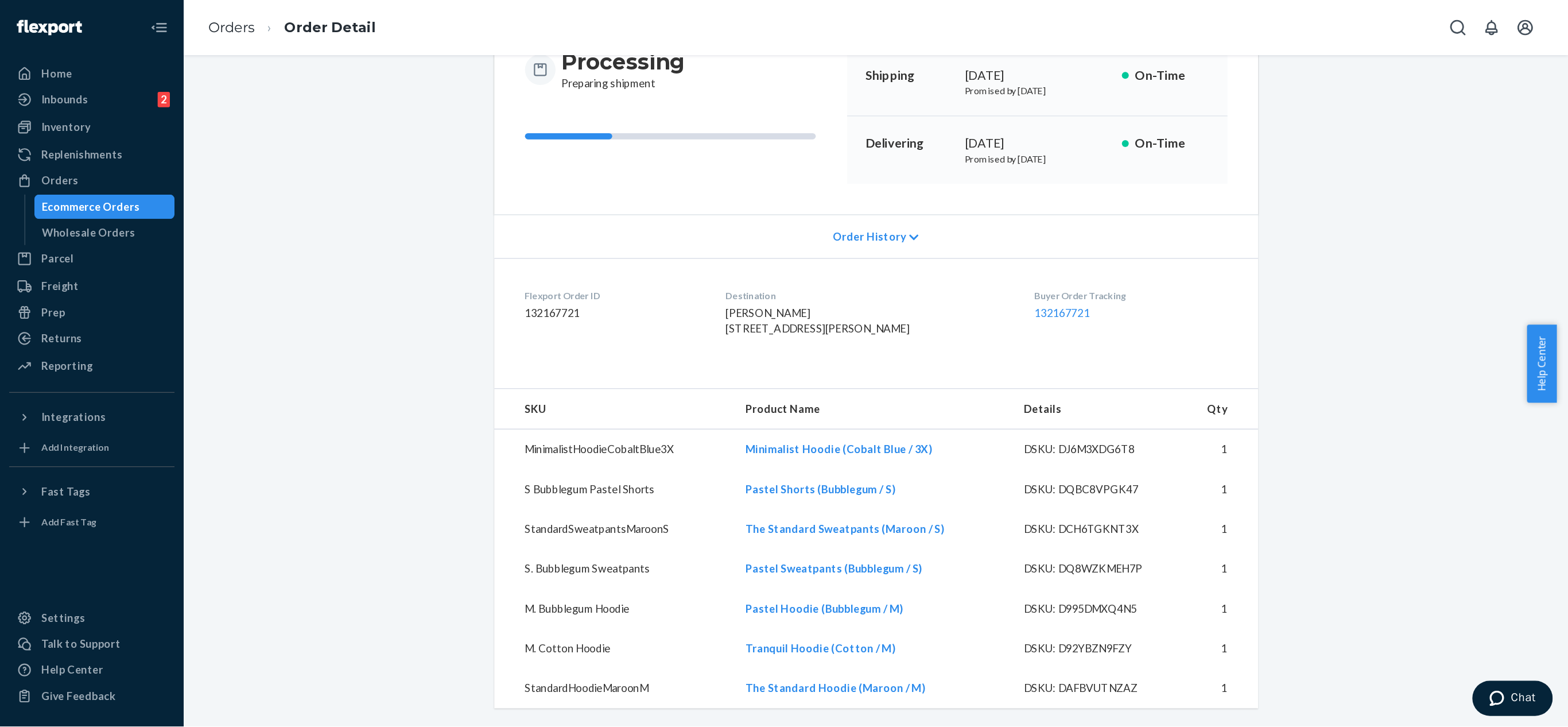 scroll, scrollTop: 152, scrollLeft: 0, axis: vertical 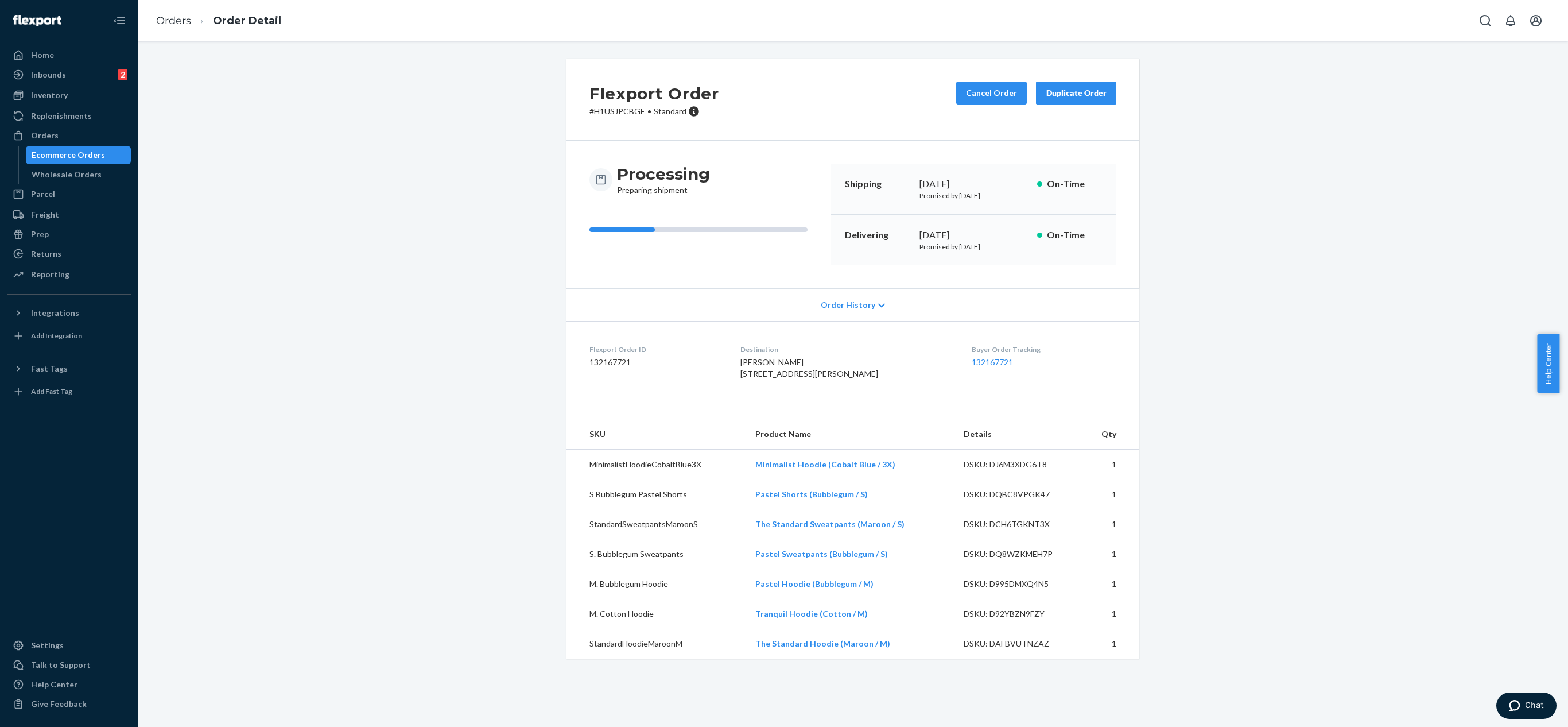 click on "Flexport Order # H1USJPCBGE • Standard Cancel Order Duplicate Order Processing Preparing shipment Shipping [DATE] Promised by [DATE] On-Time Delivering [DATE] Promised by [DATE] On-Time Order History Flexport Order ID 132167721 Destination [PERSON_NAME]
[STREET_ADDRESS][PERSON_NAME]
US Buyer Order Tracking 132167721 SKU Product Name Details Qty MinimalistHoodieCobaltBlue3X Minimalist Hoodie (Cobalt Blue / 3X) DSKU: DJ6M3XDG6T8 1 S Bubblegum Pastel Shorts Pastel Shorts (Bubblegum / S) DSKU: DQBC8VPGK47 1 StandardSweatpantsMaroonS The Standard Sweatpants (Maroon / S) DSKU: DCH6TGKNT3X 1 S. Bubblegum Sweatpants Pastel Sweatpants (Bubblegum / S) DSKU: DQ8WZKMEH7P 1 M. Bubblegum Hoodie Pastel Hoodie (Bubblegum / M) DSKU: D995DMXQ4N5 1 M. Cotton Hoodie Tranquil Hoodie (Cotton / M) DSKU: D92YBZN9FZY 1 StandardHoodieMaroonM The Standard Hoodie (Maroon / M) DSKU: DAFBVUTNZAZ 1" at bounding box center (853, 365) 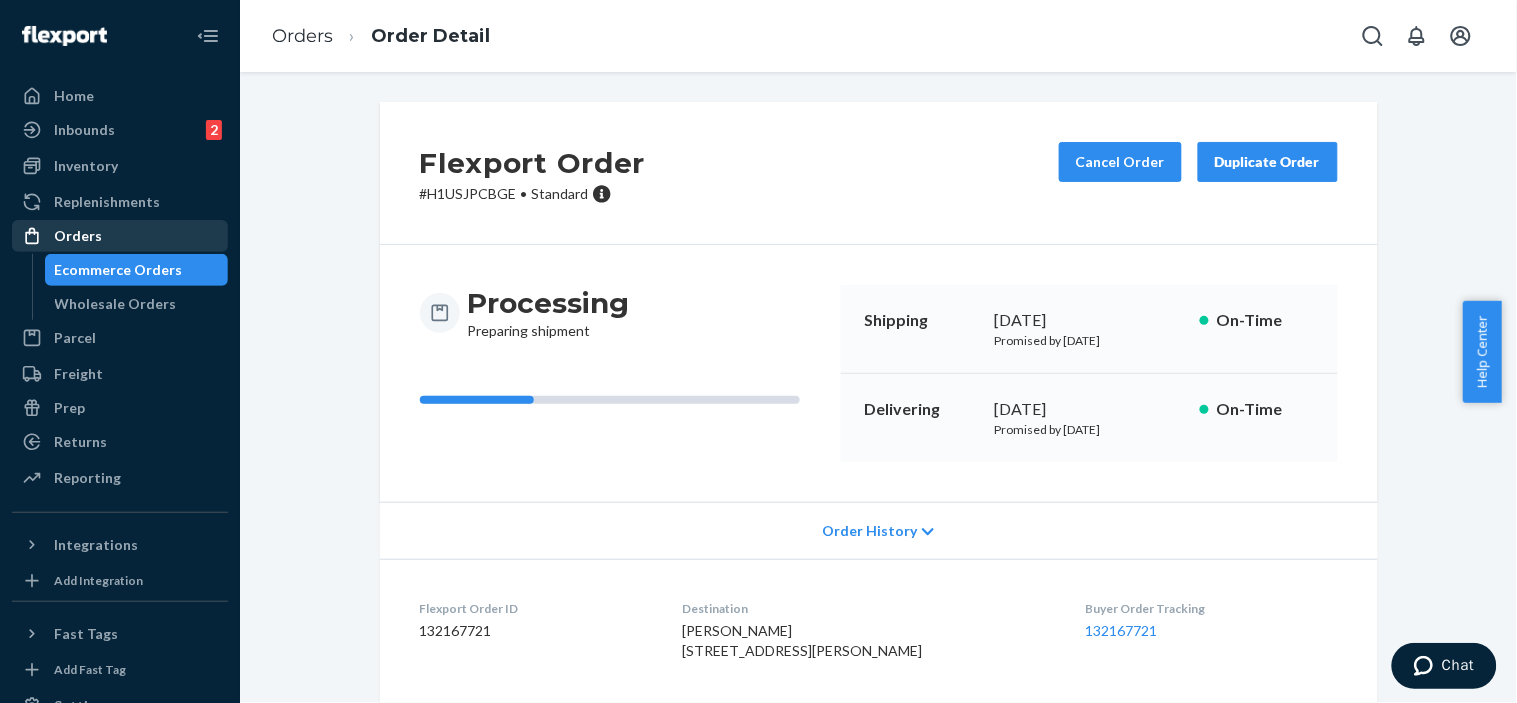 click on "Orders" at bounding box center (78, 236) 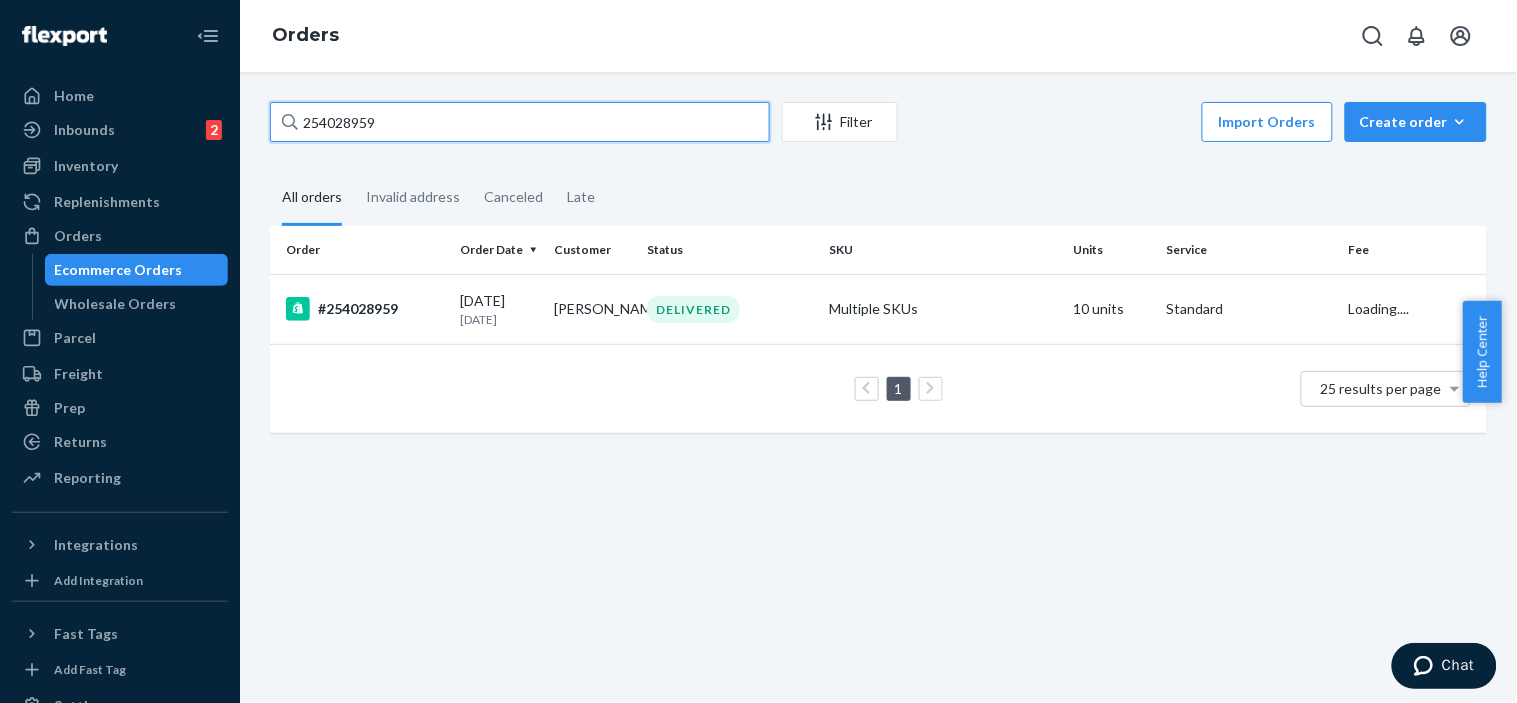 click on "254028959" at bounding box center [520, 122] 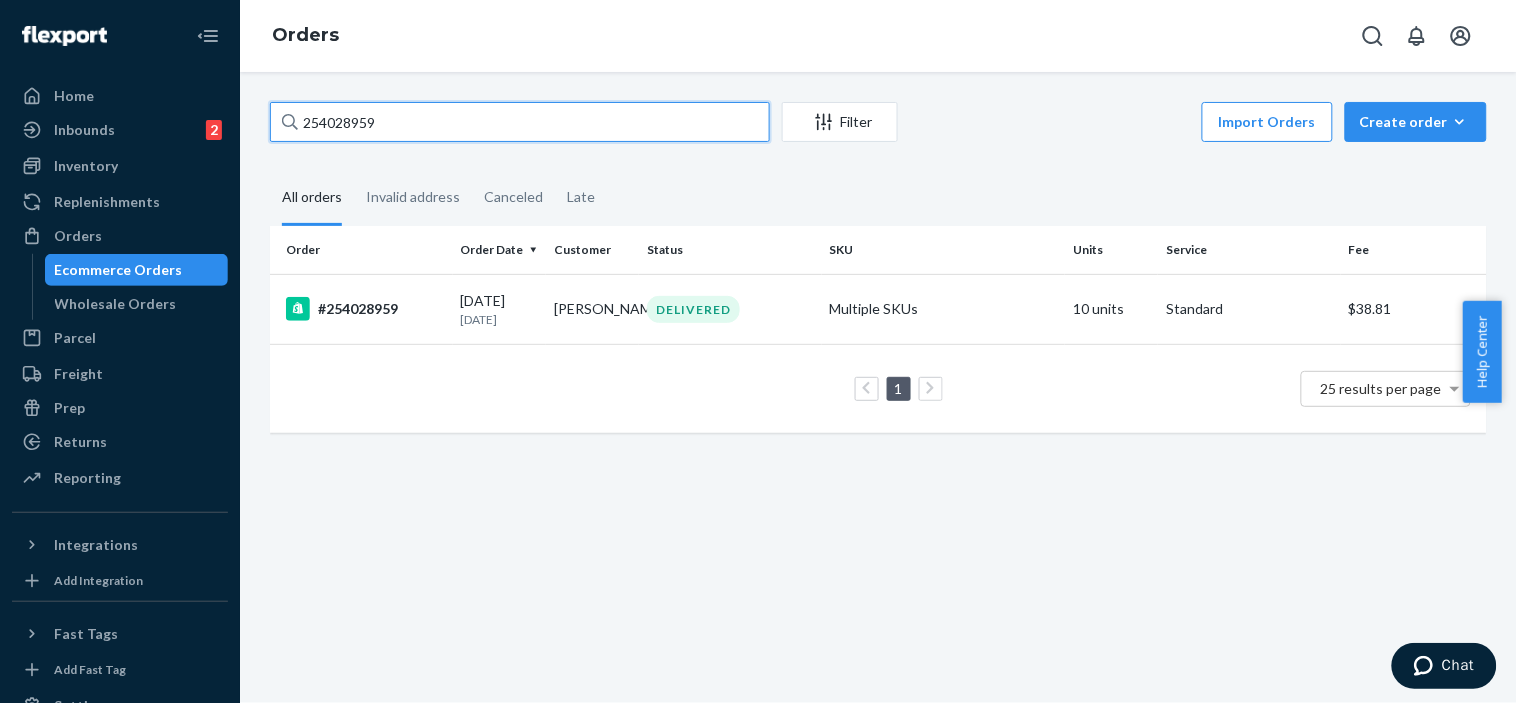 click on "254028959" at bounding box center (520, 122) 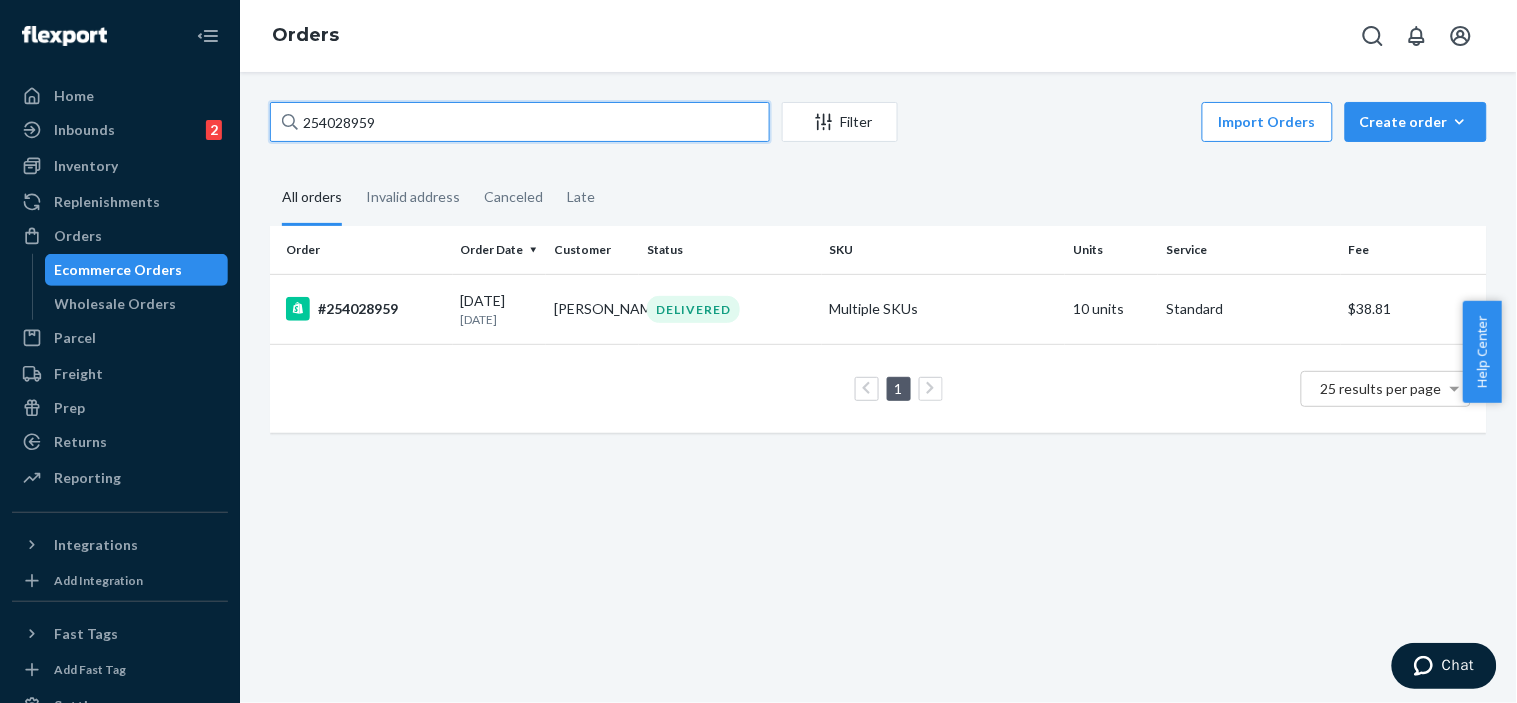 paste on "3813116" 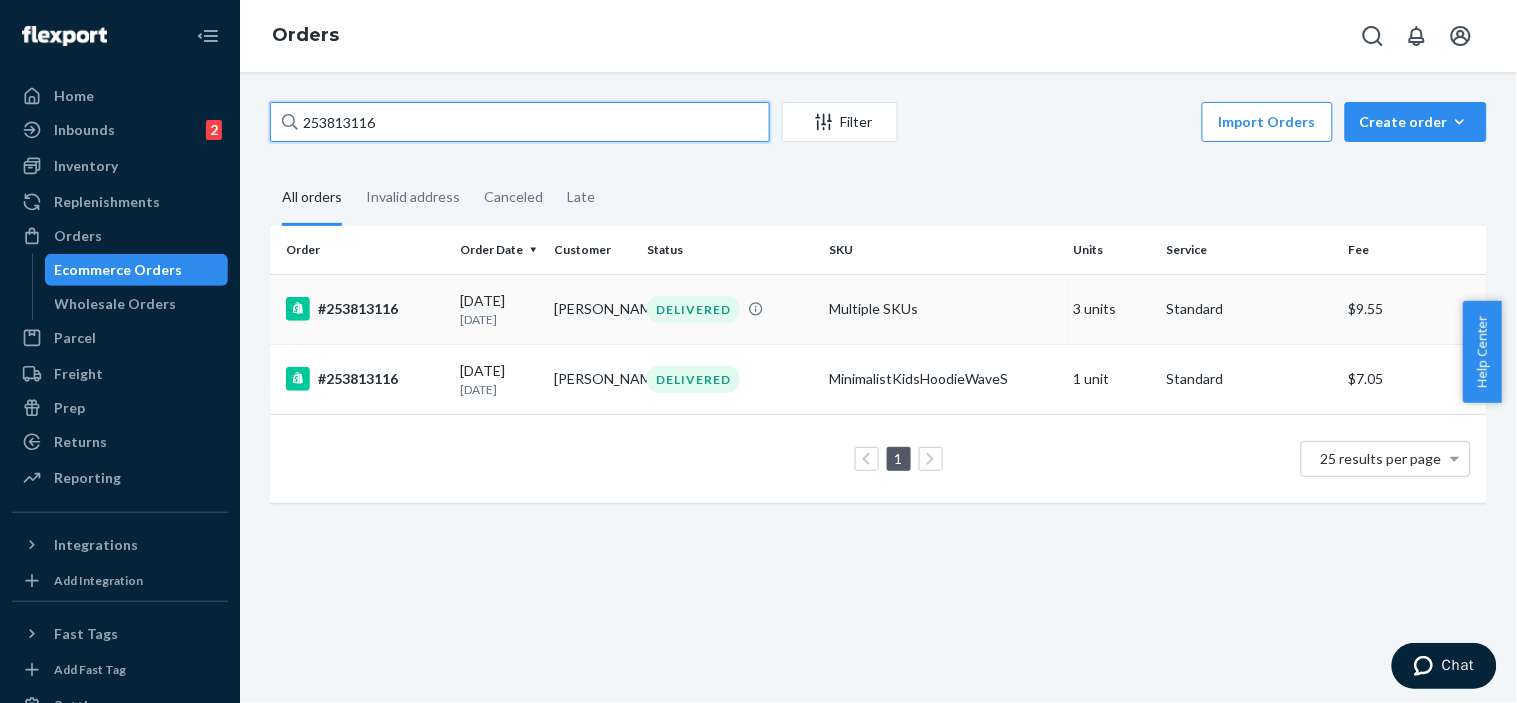type on "253813116" 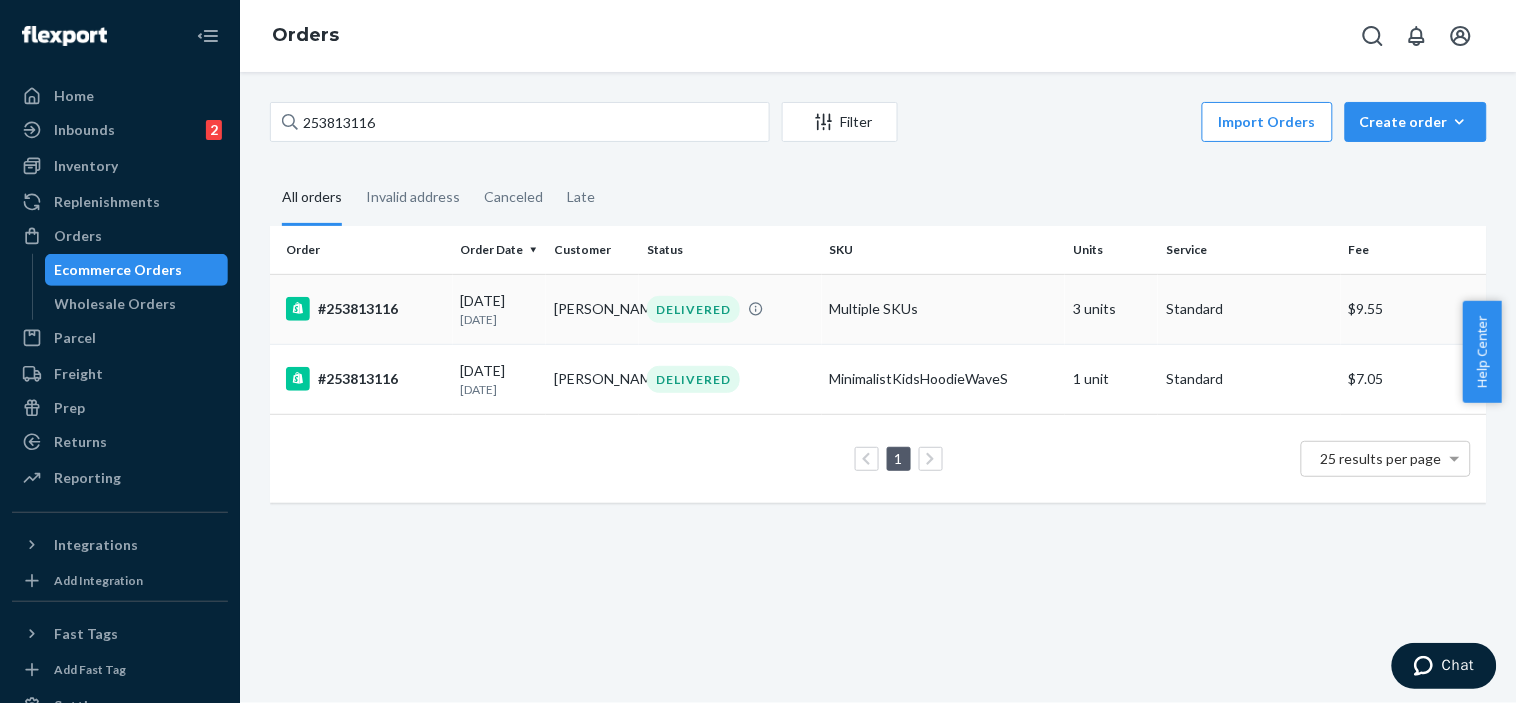 click on "DELIVERED" at bounding box center [693, 309] 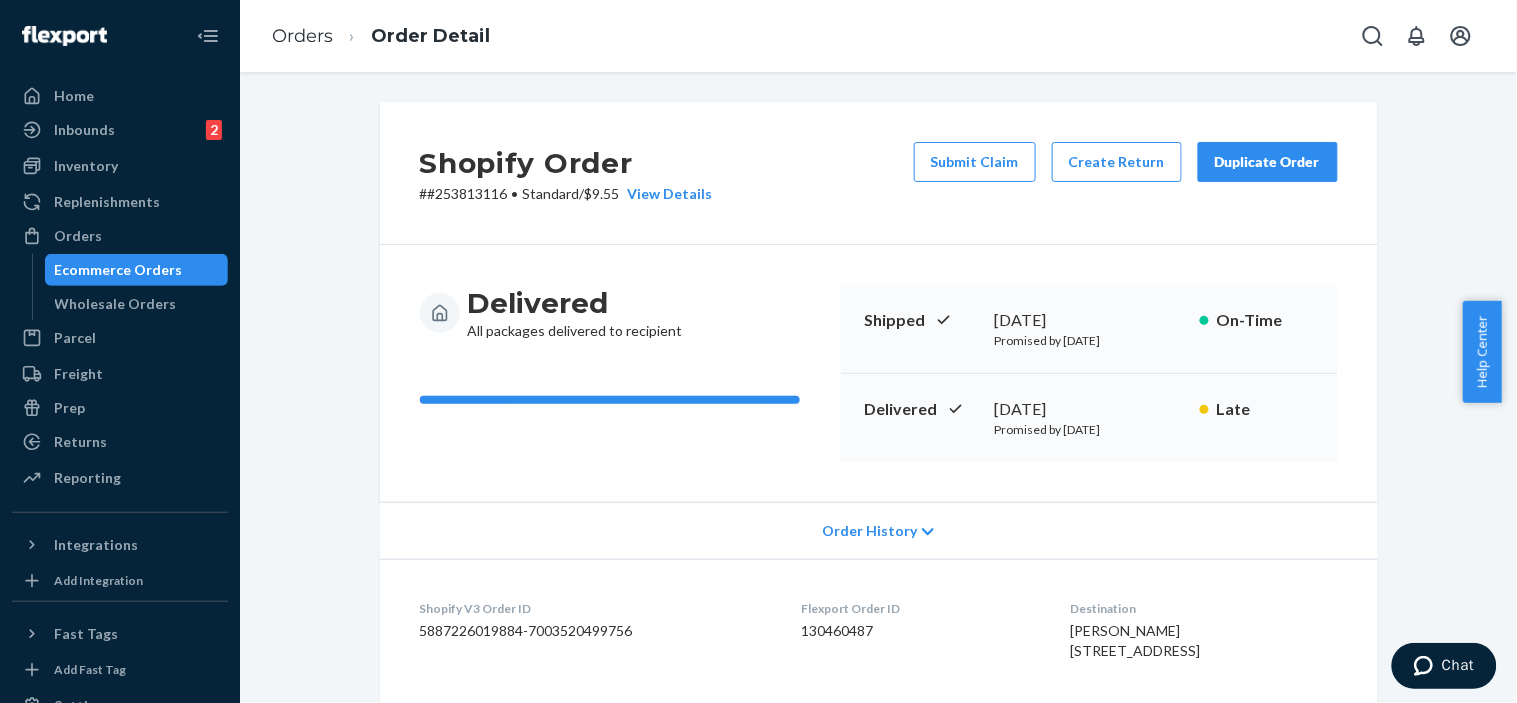 click on "Duplicate Order" at bounding box center (1268, 162) 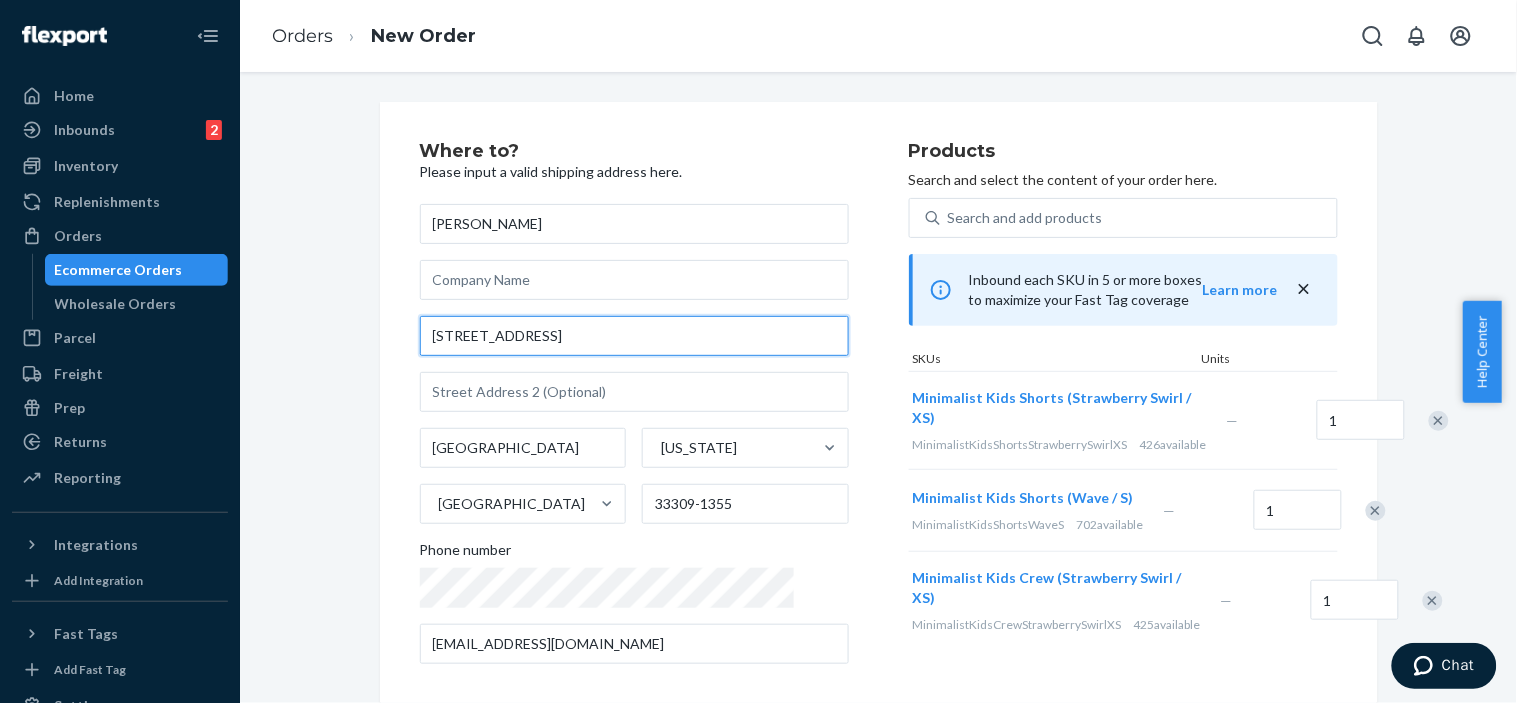 click on "[STREET_ADDRESS]" at bounding box center (634, 336) 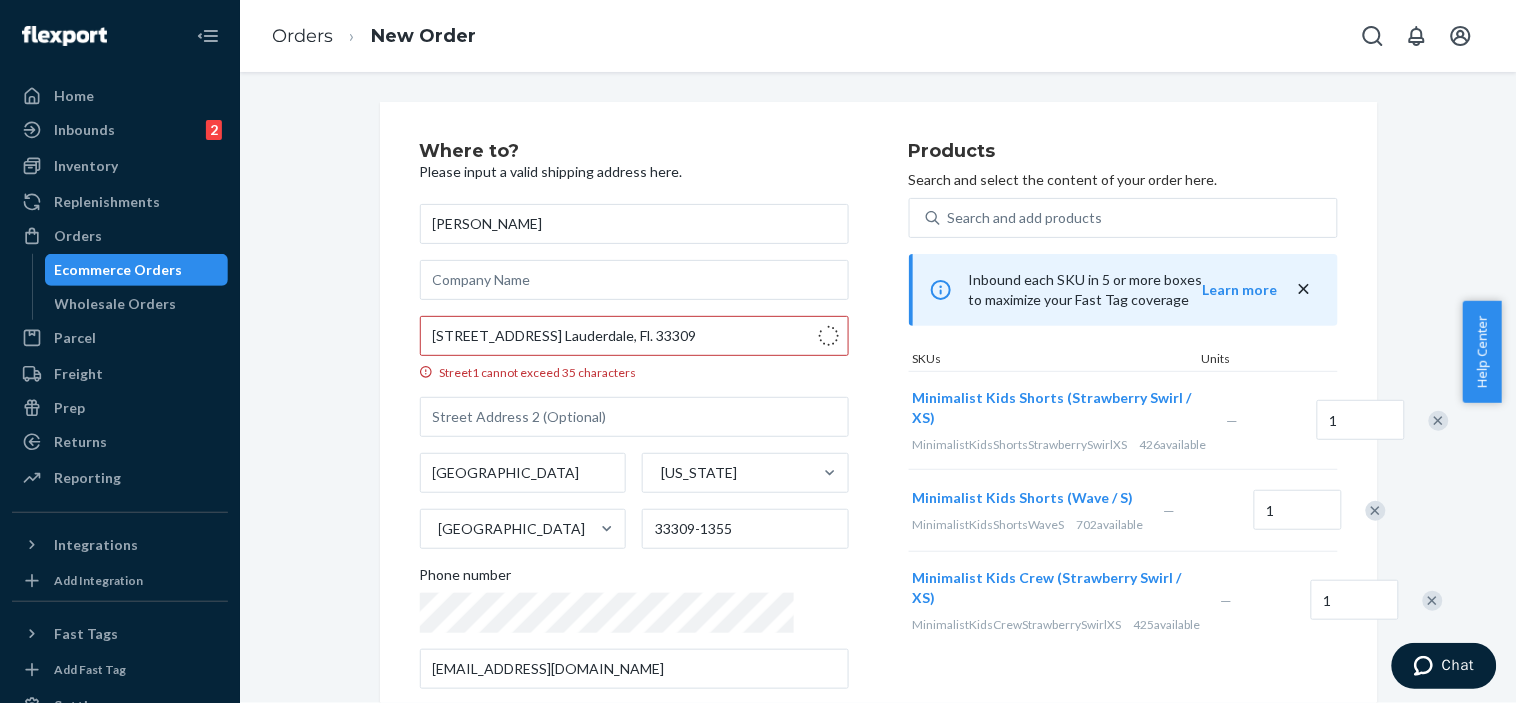 type on "[STREET_ADDRESS]" 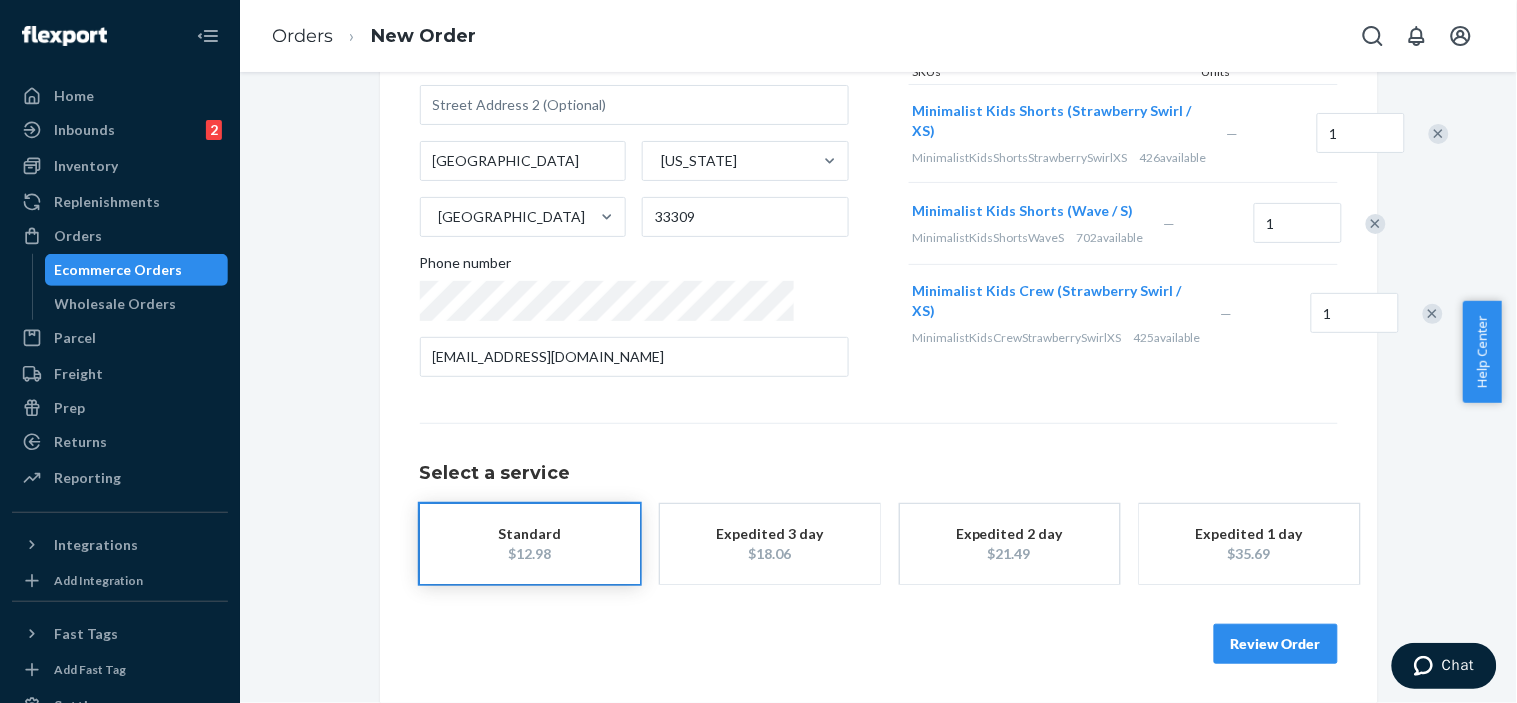 scroll, scrollTop: 291, scrollLeft: 0, axis: vertical 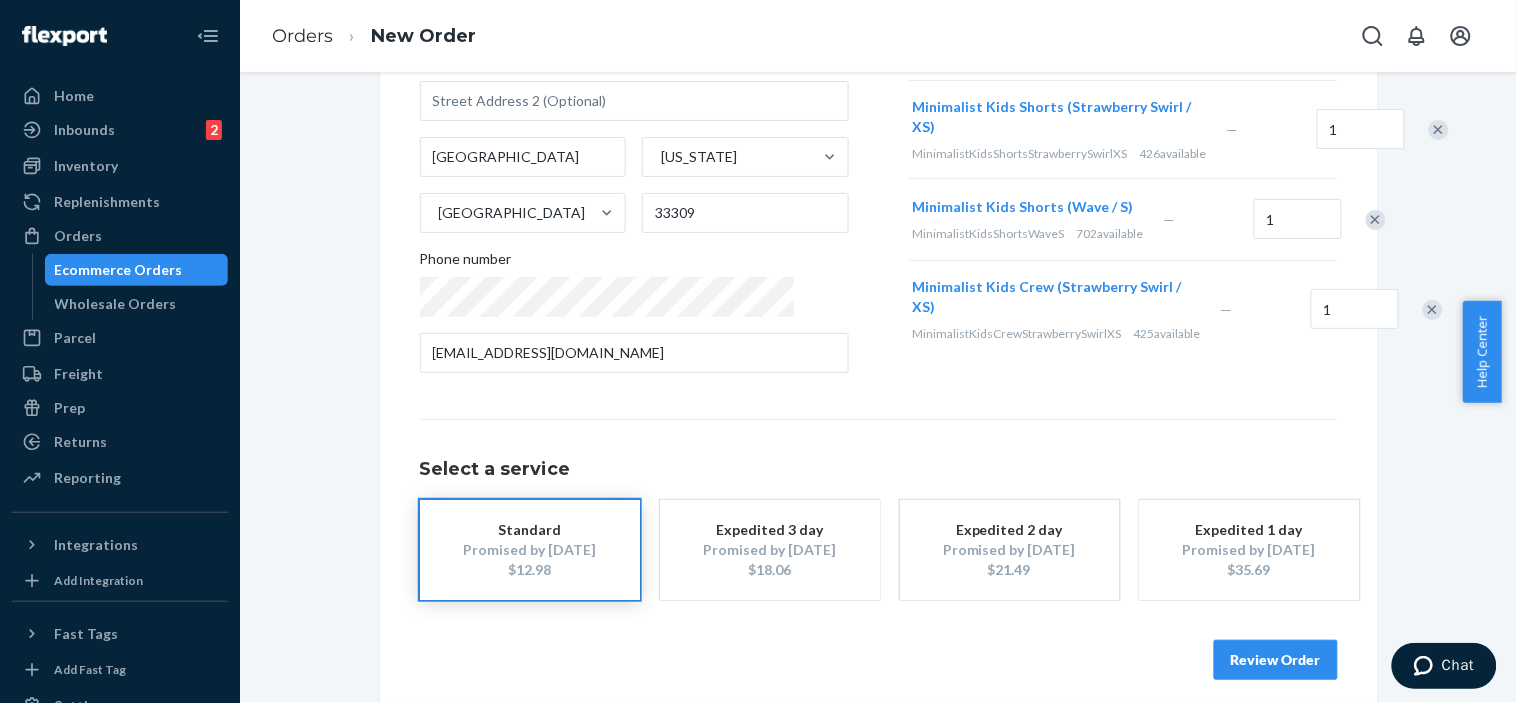 click on "Review Order" at bounding box center (1276, 660) 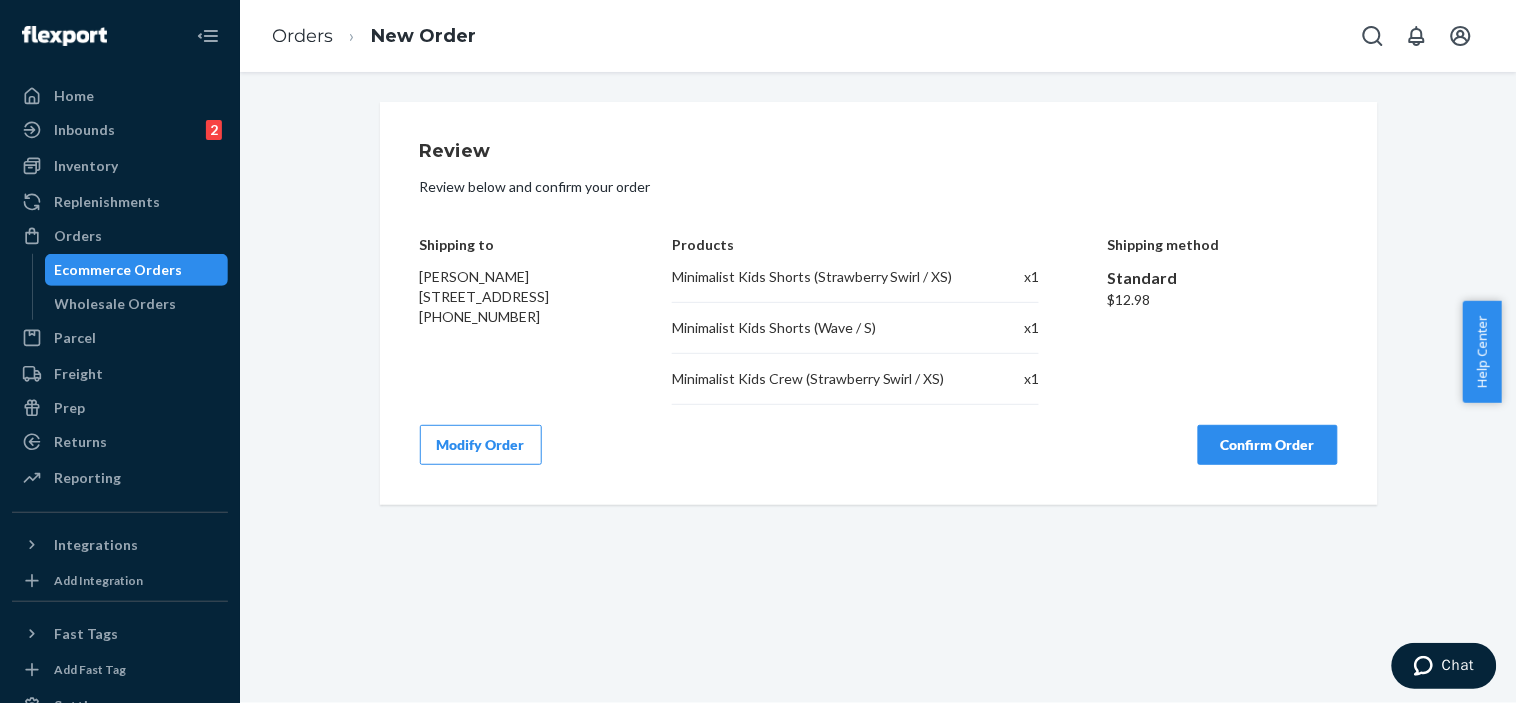 click on "Confirm Order" at bounding box center (1268, 445) 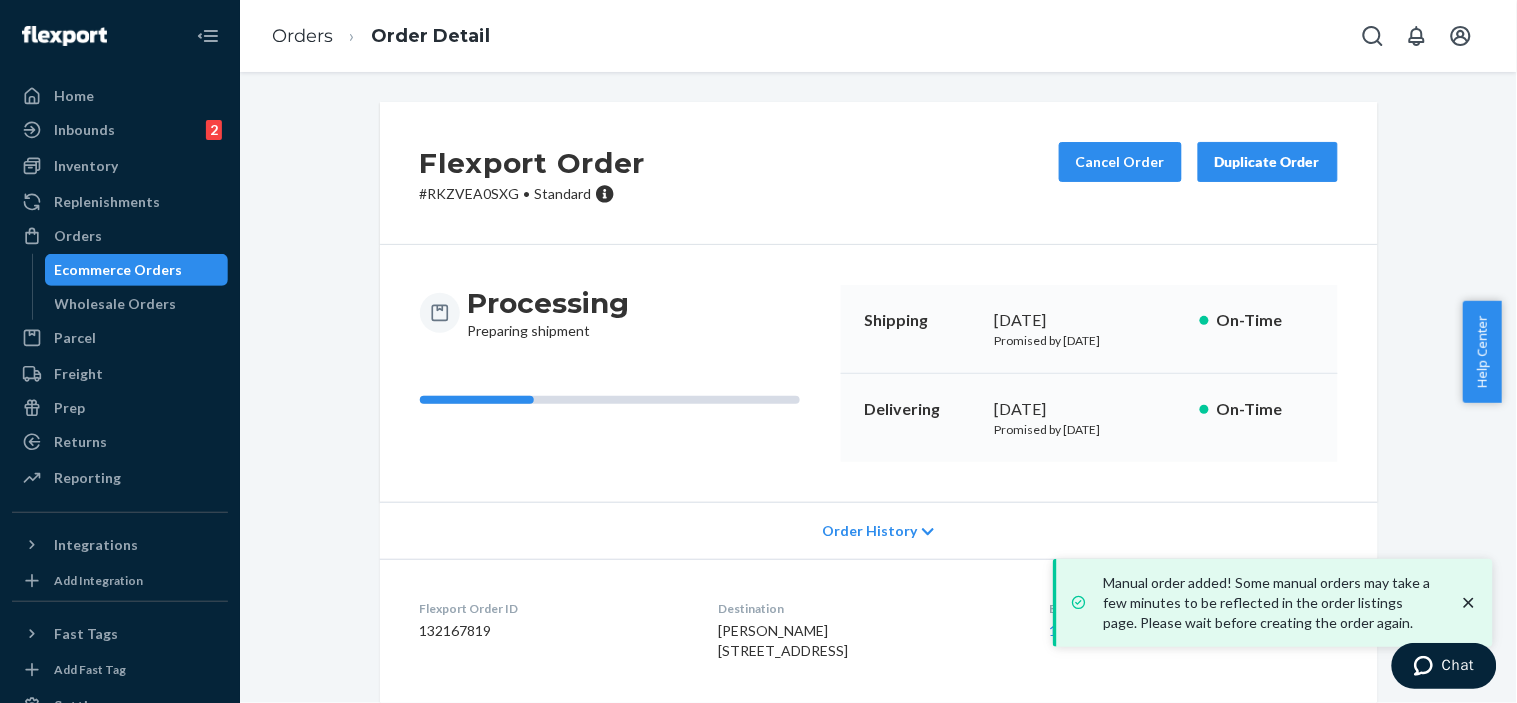 click 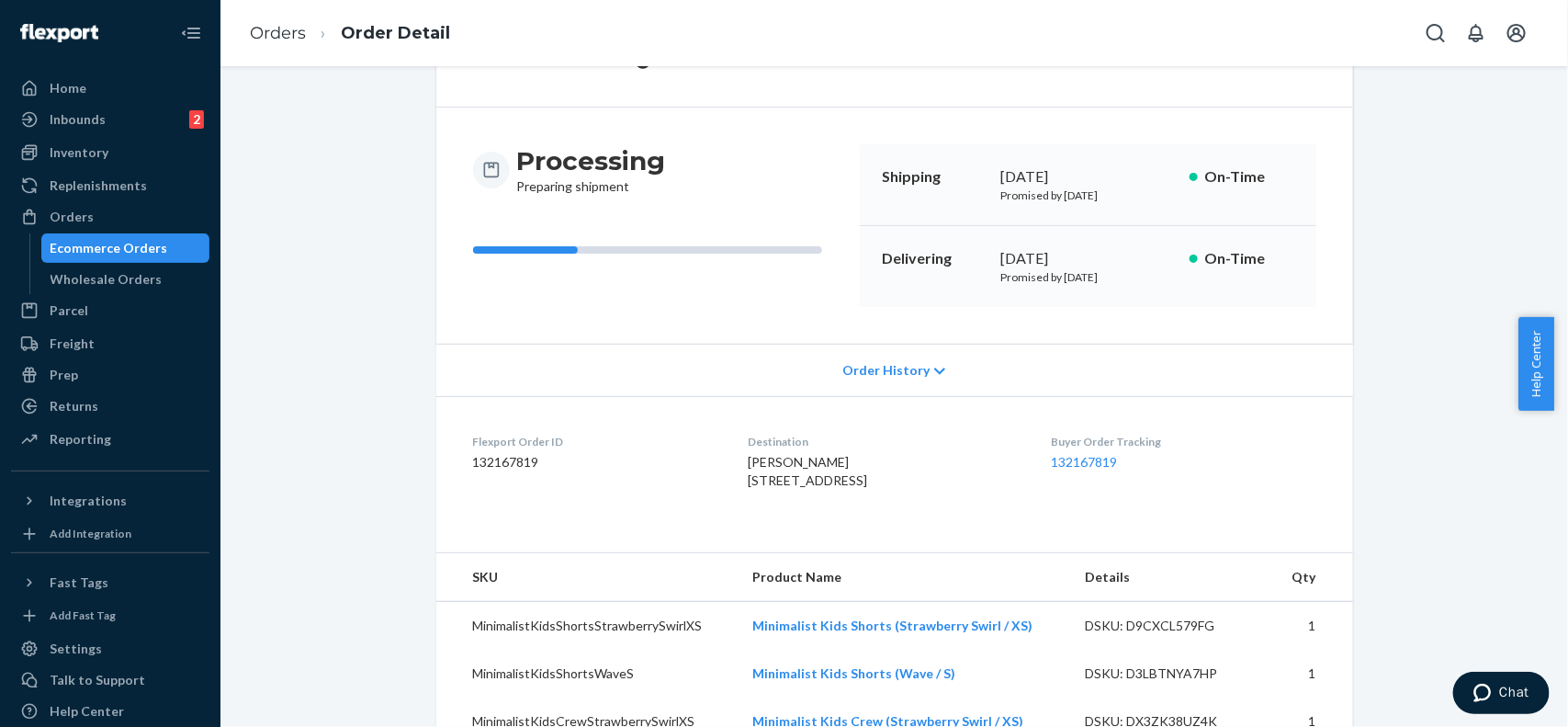scroll, scrollTop: 196, scrollLeft: 0, axis: vertical 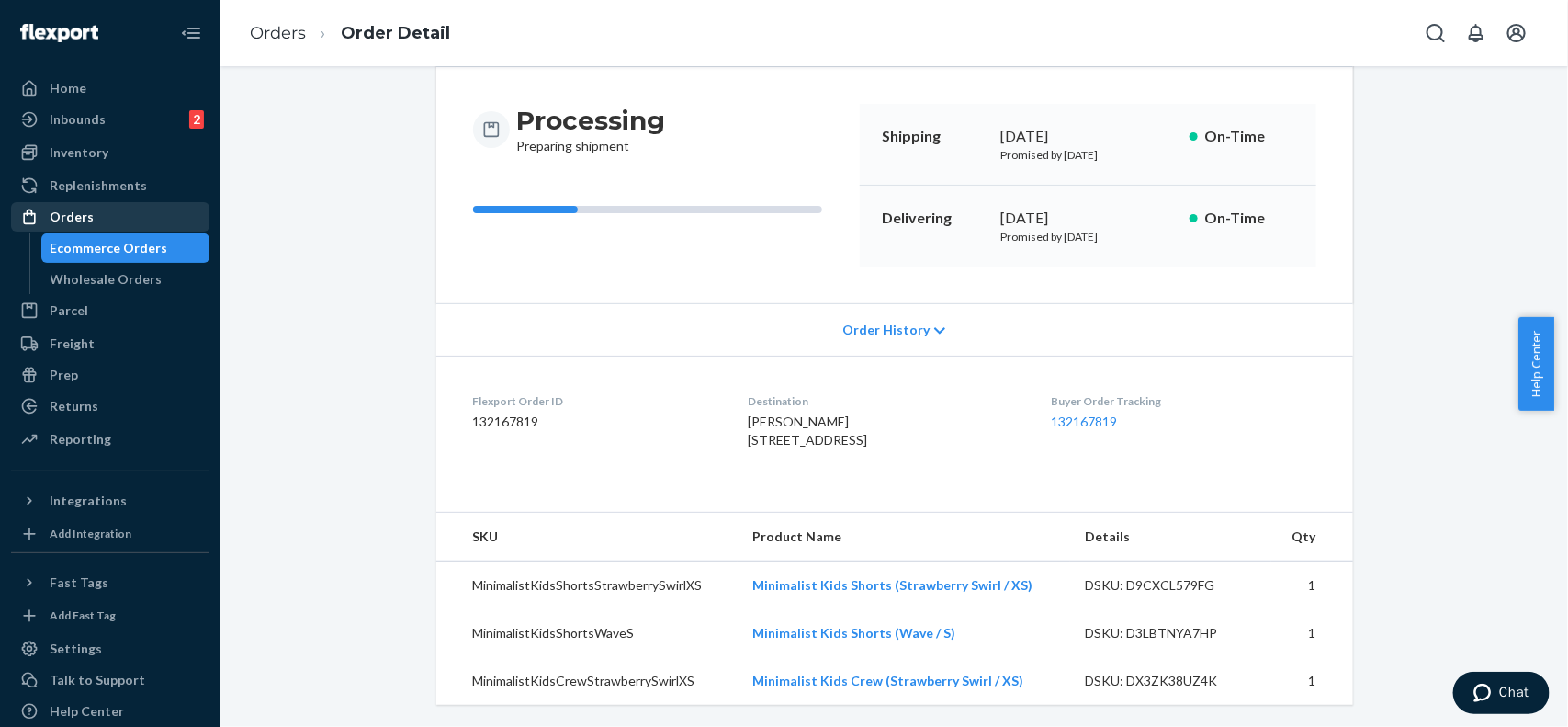 click on "Orders" at bounding box center (110, 217) 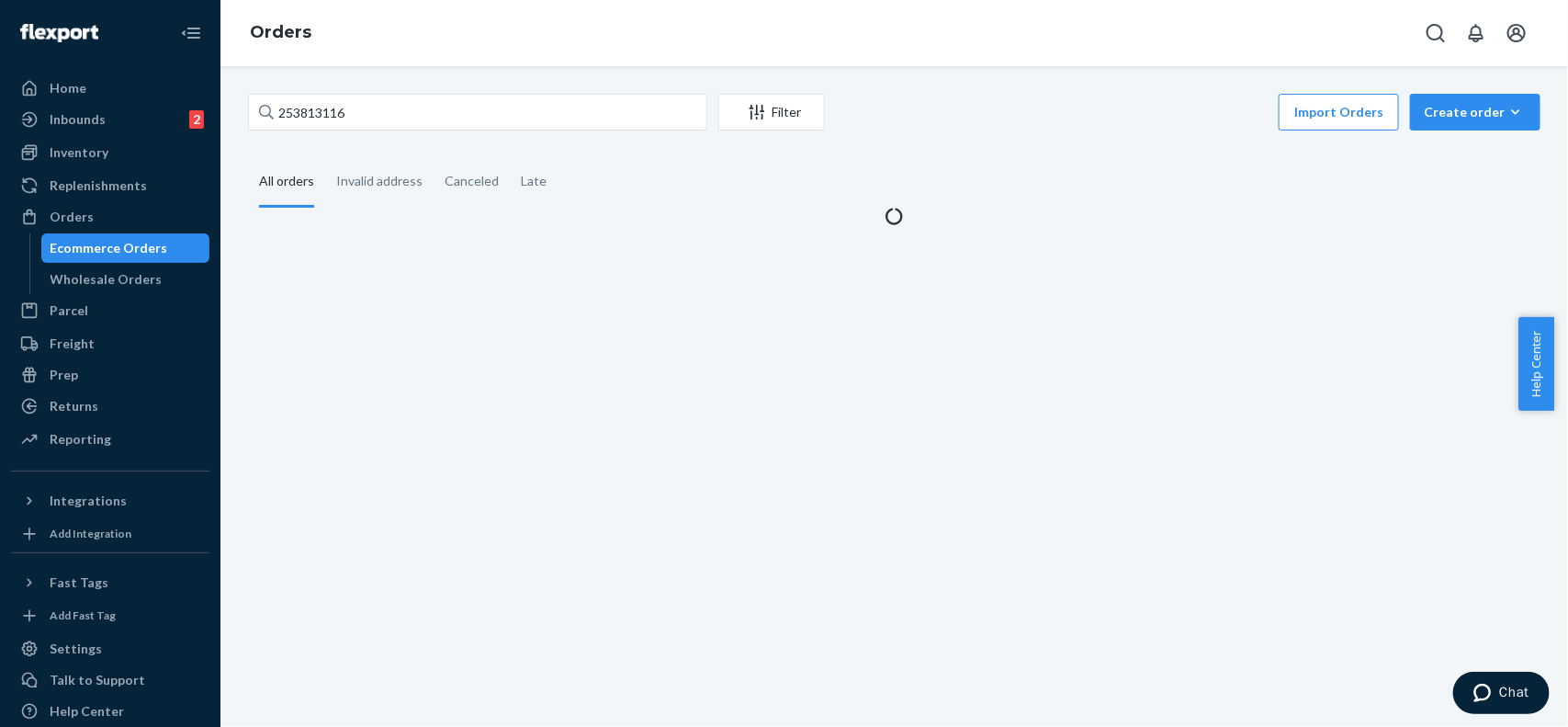 scroll, scrollTop: 0, scrollLeft: 0, axis: both 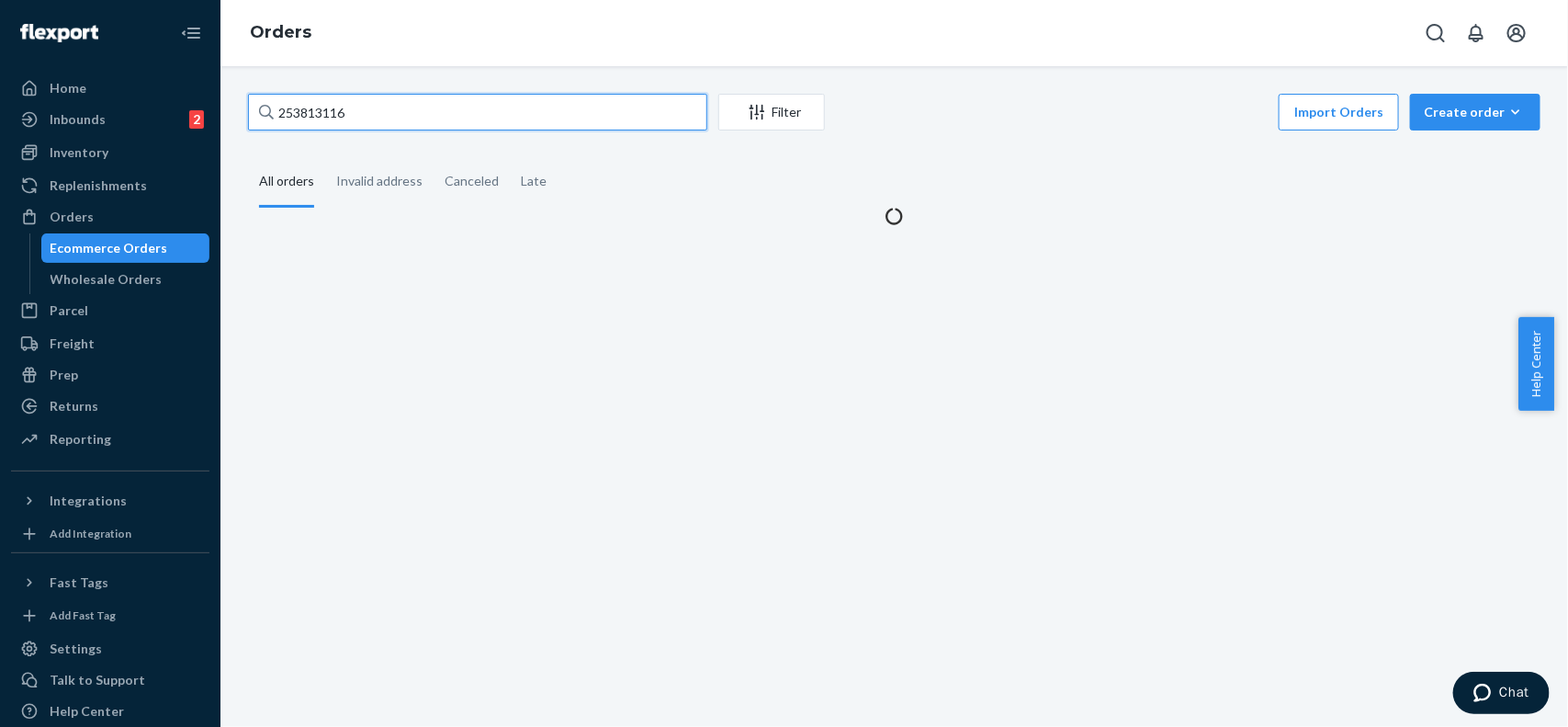 drag, startPoint x: 405, startPoint y: 97, endPoint x: 404, endPoint y: 108, distance: 11.045361 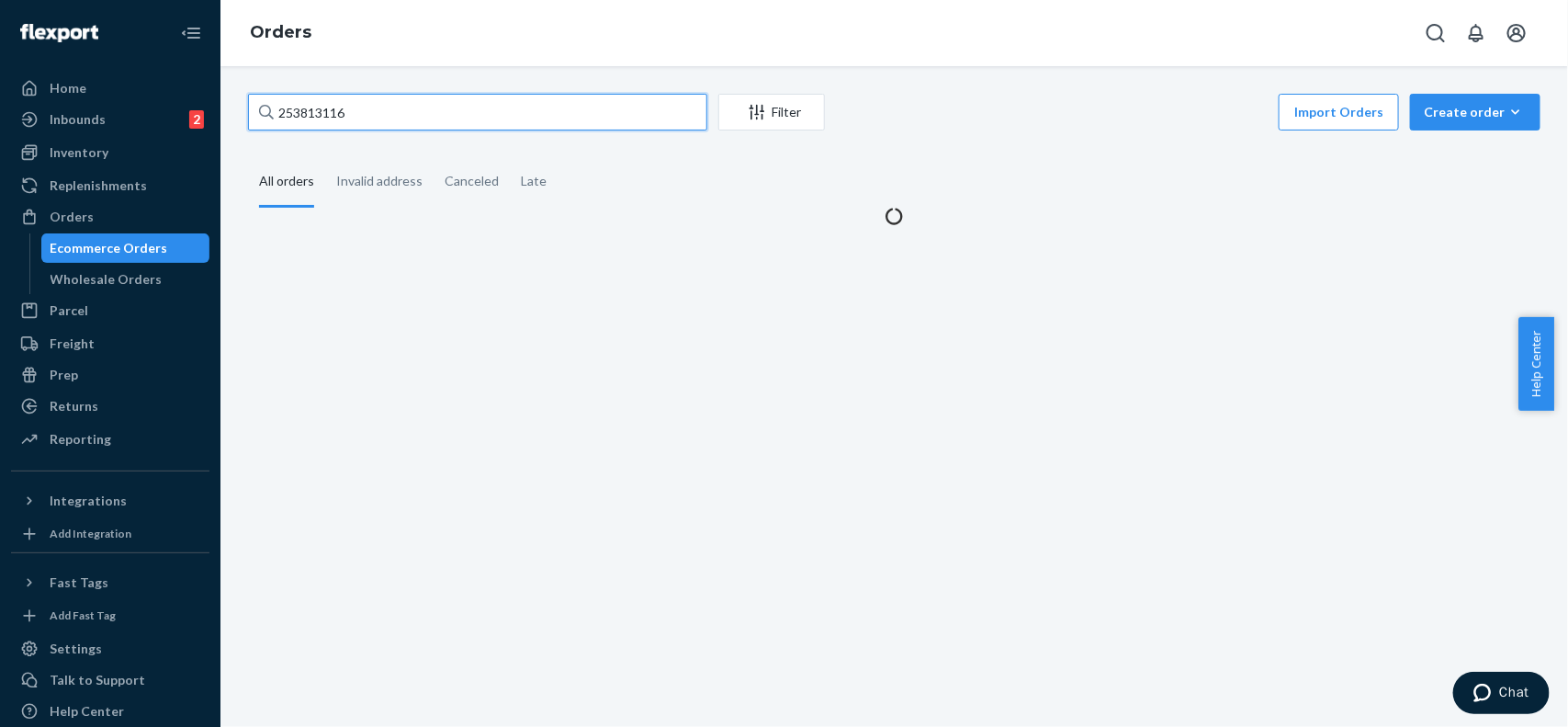 click on "253813116" at bounding box center [478, 112] 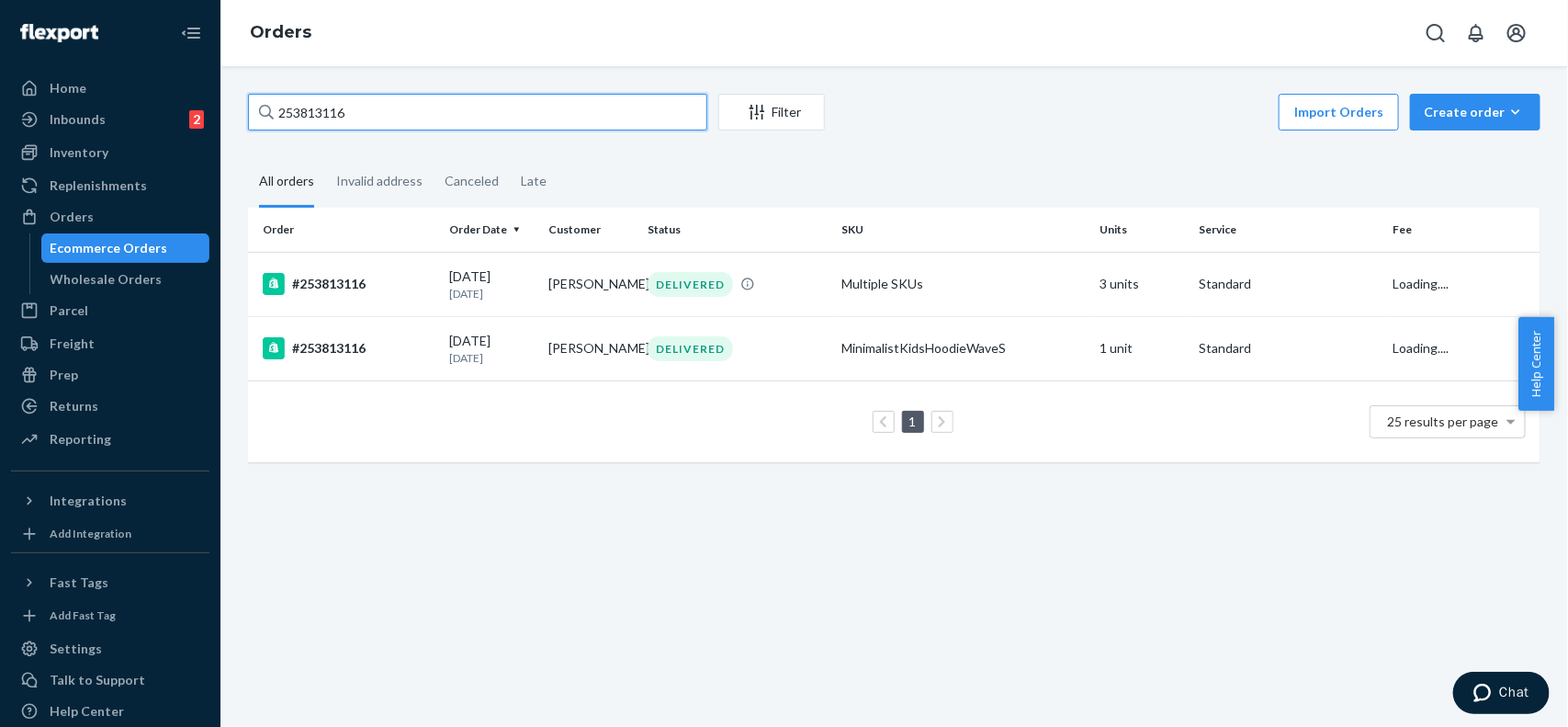 click on "253813116" at bounding box center [478, 112] 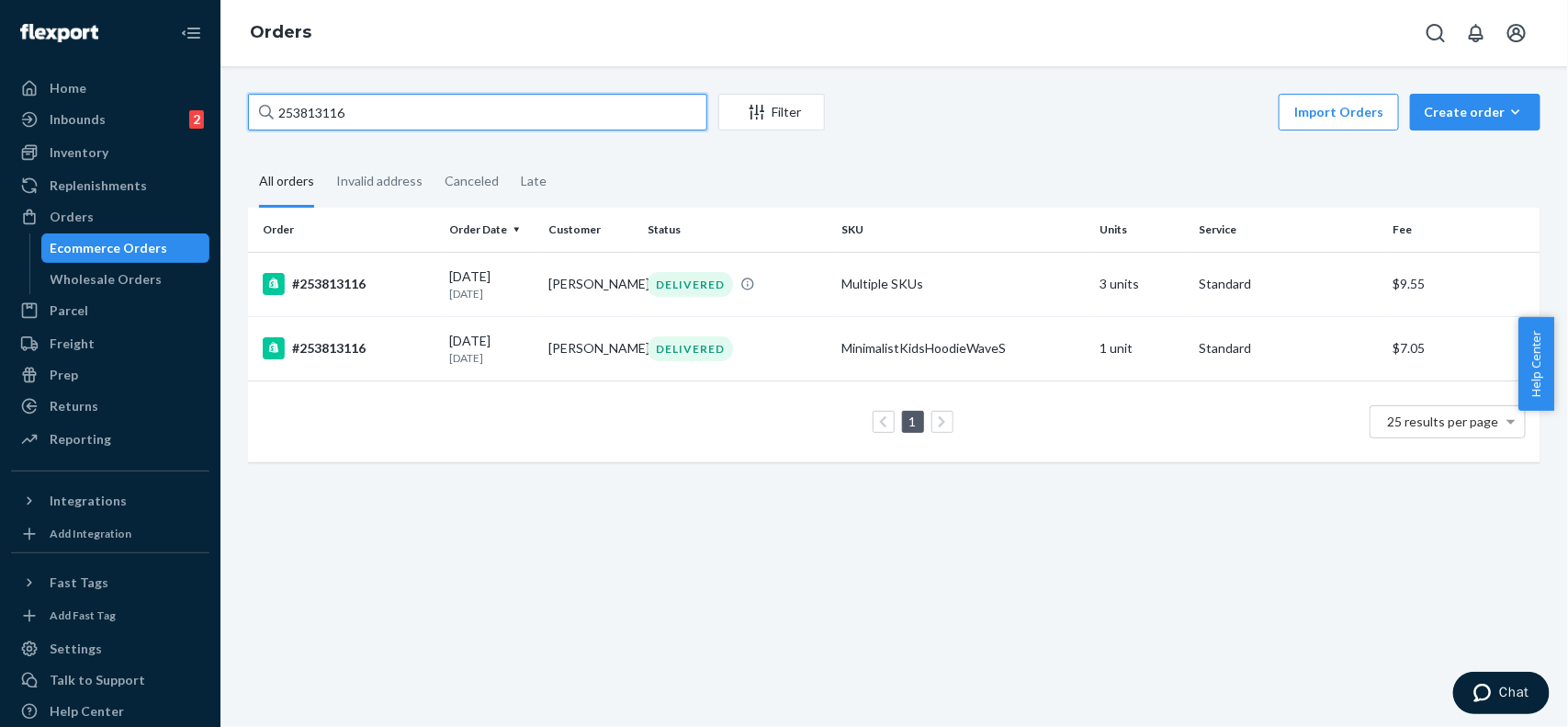 paste on "#254007249" 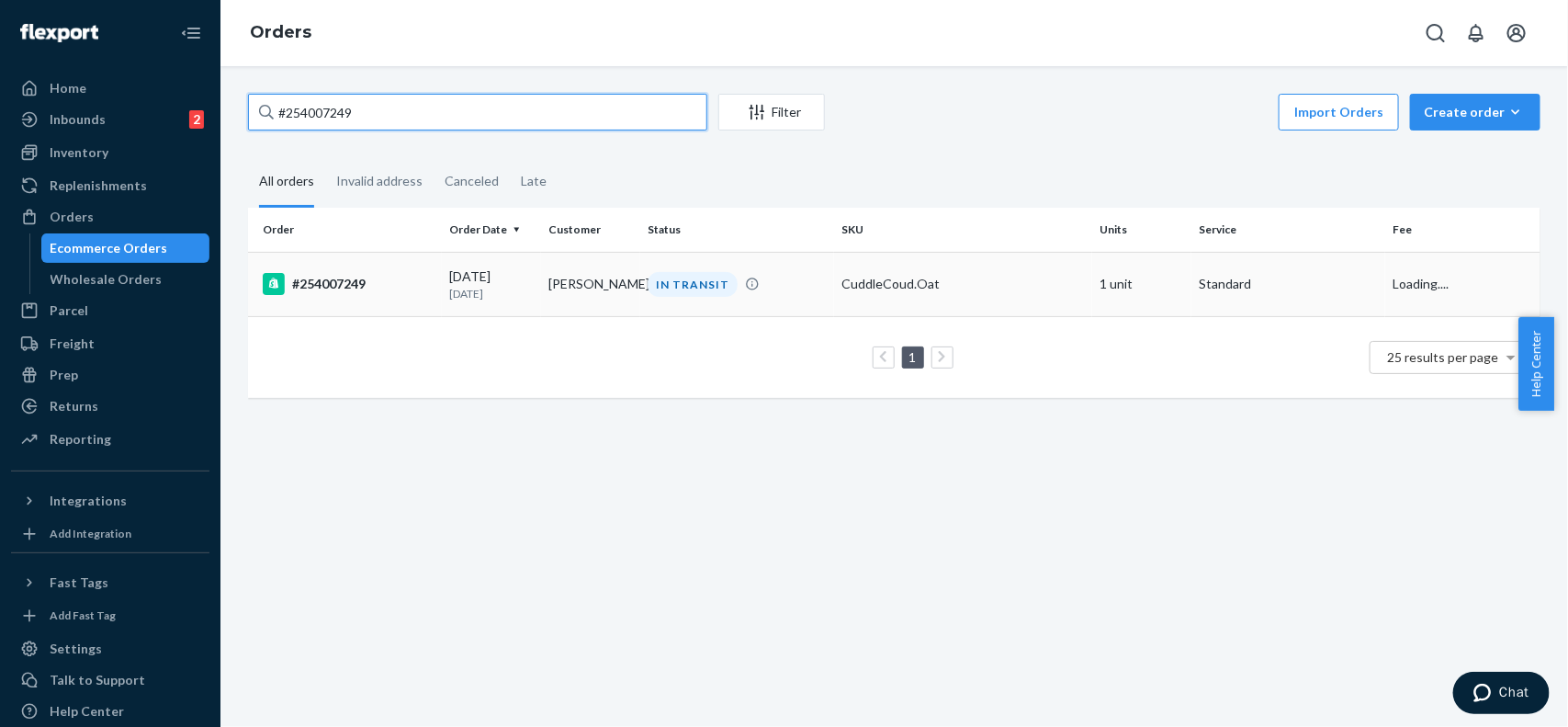 type on "#254007249" 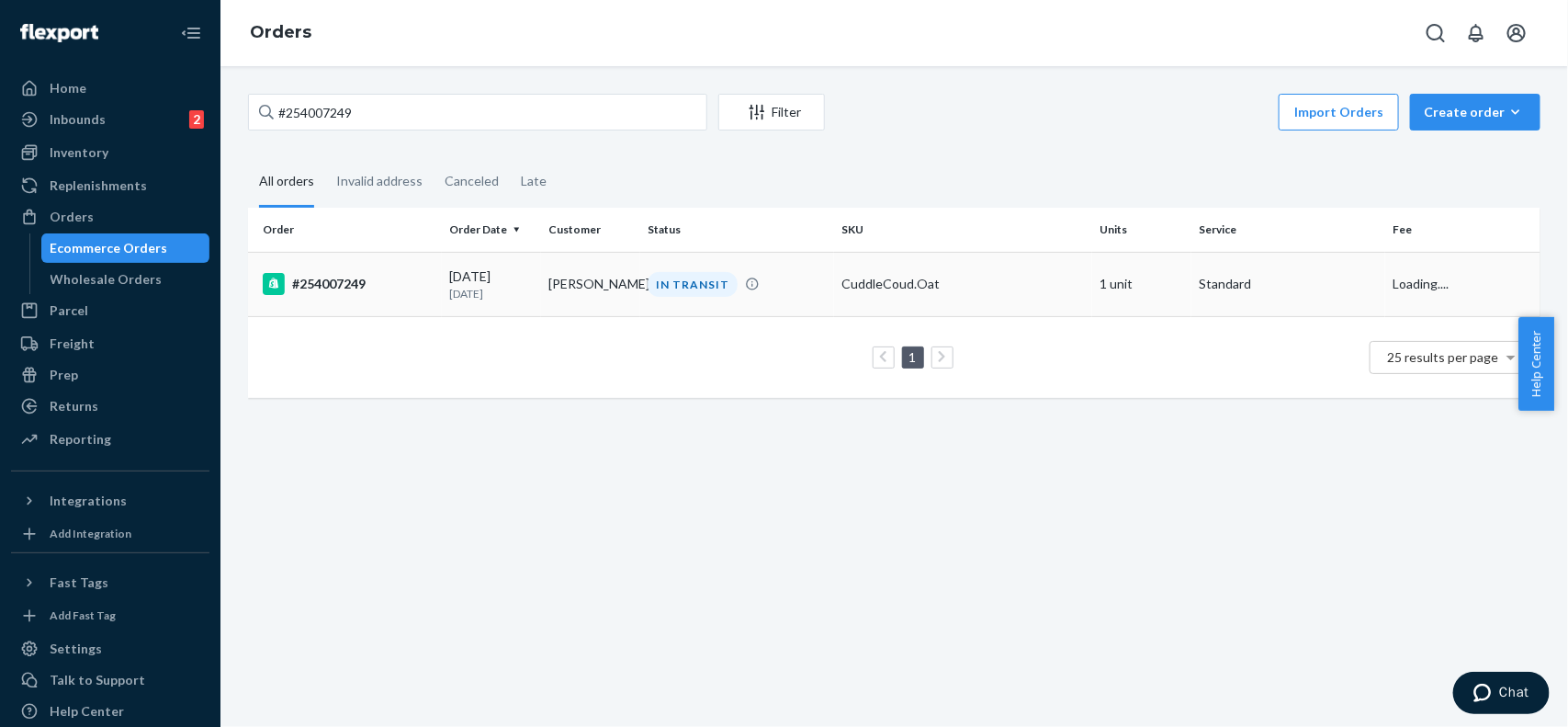 click on "IN TRANSIT" at bounding box center (693, 284) 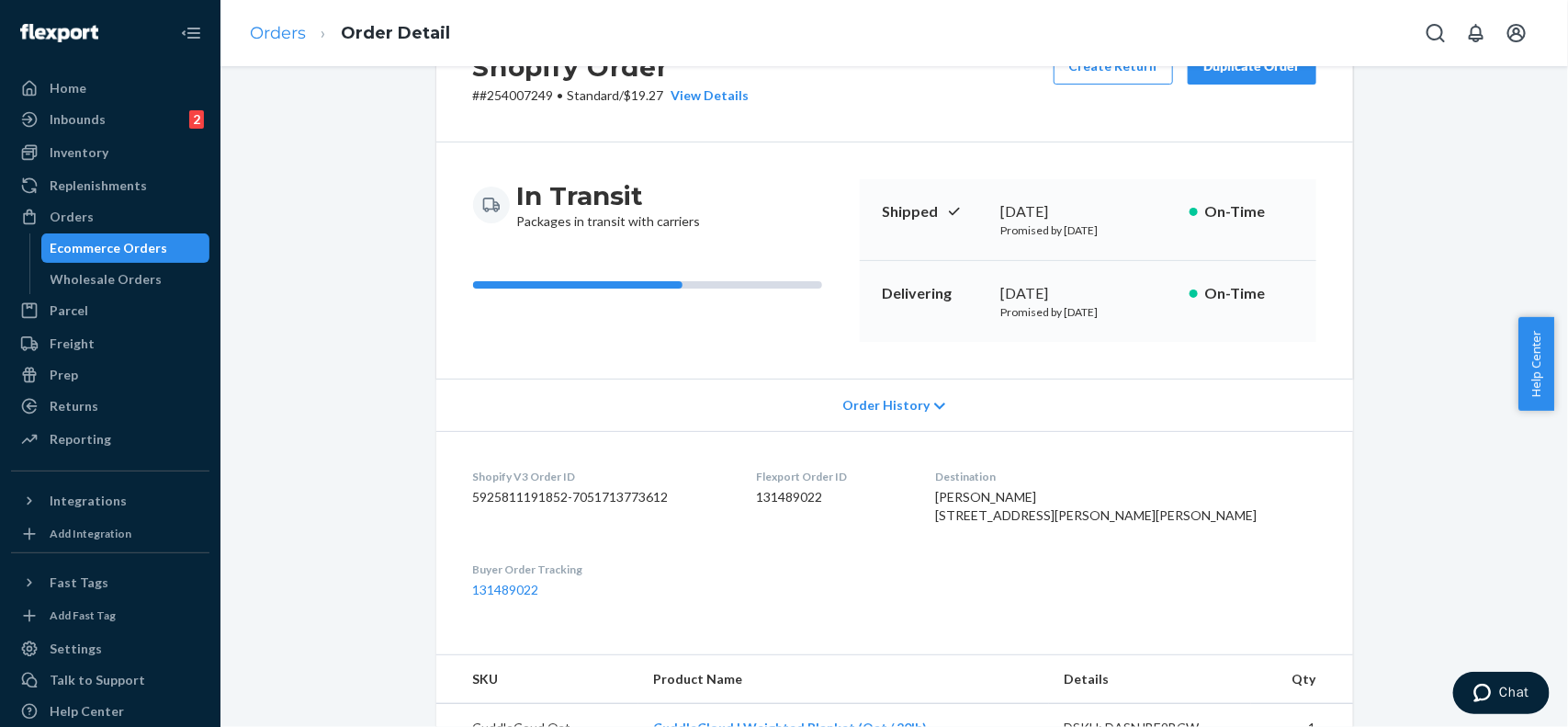 scroll, scrollTop: 0, scrollLeft: 0, axis: both 